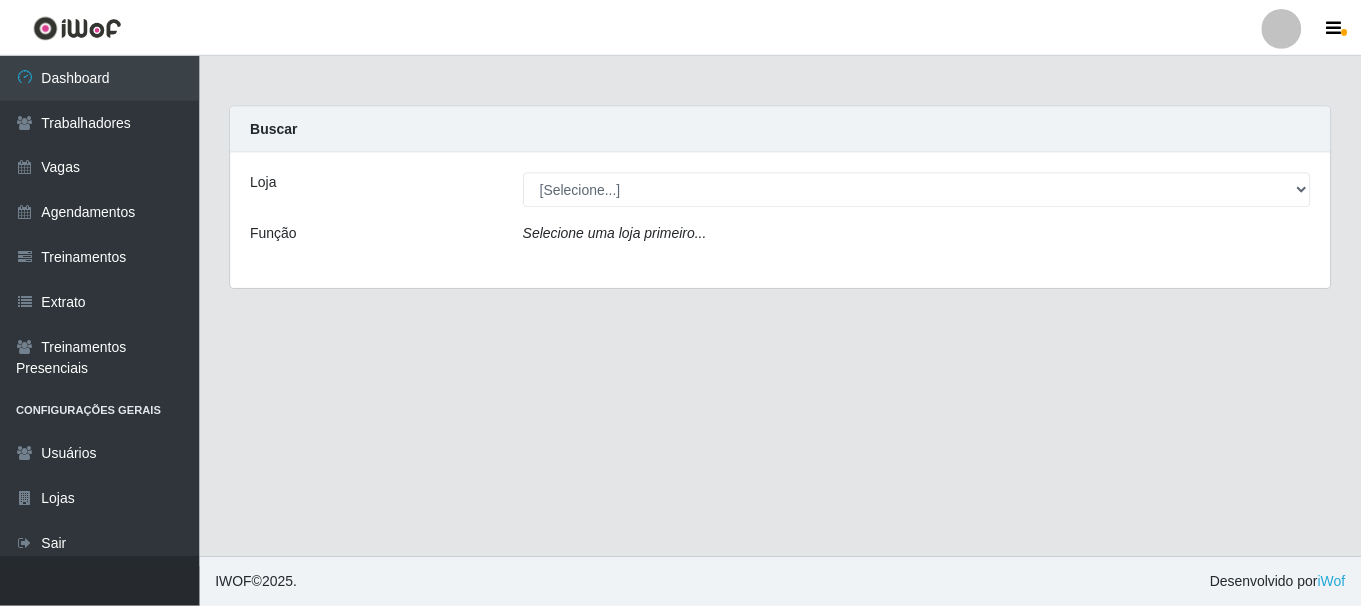scroll, scrollTop: 0, scrollLeft: 0, axis: both 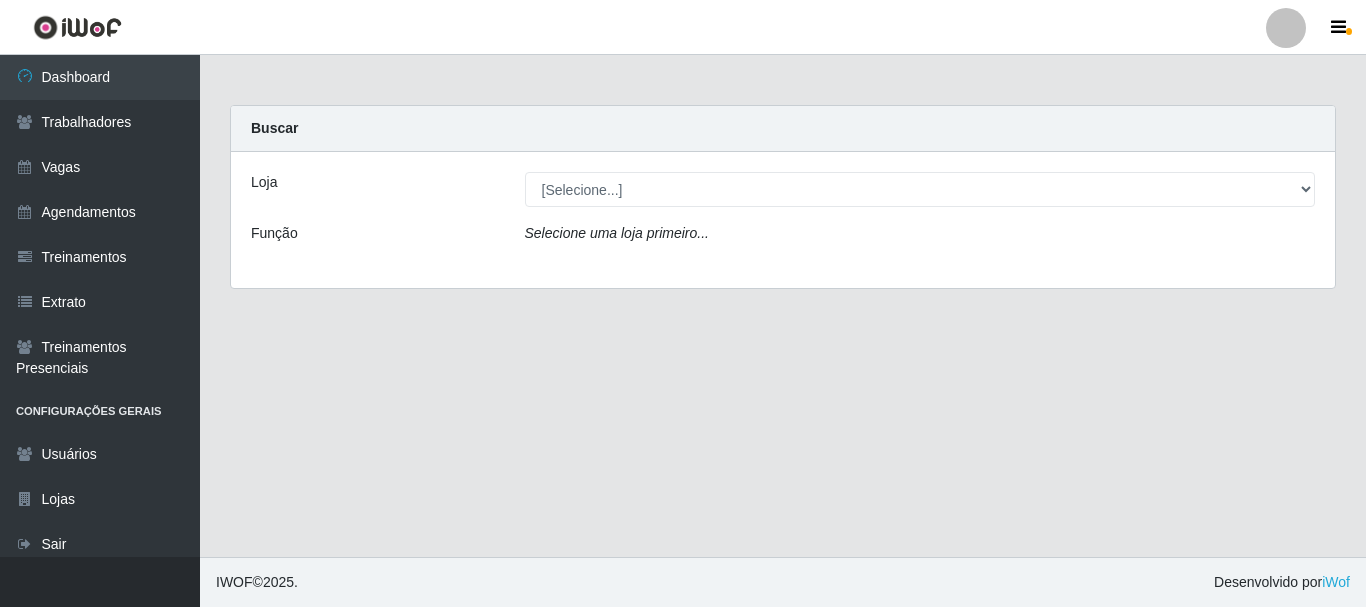 select on "399" 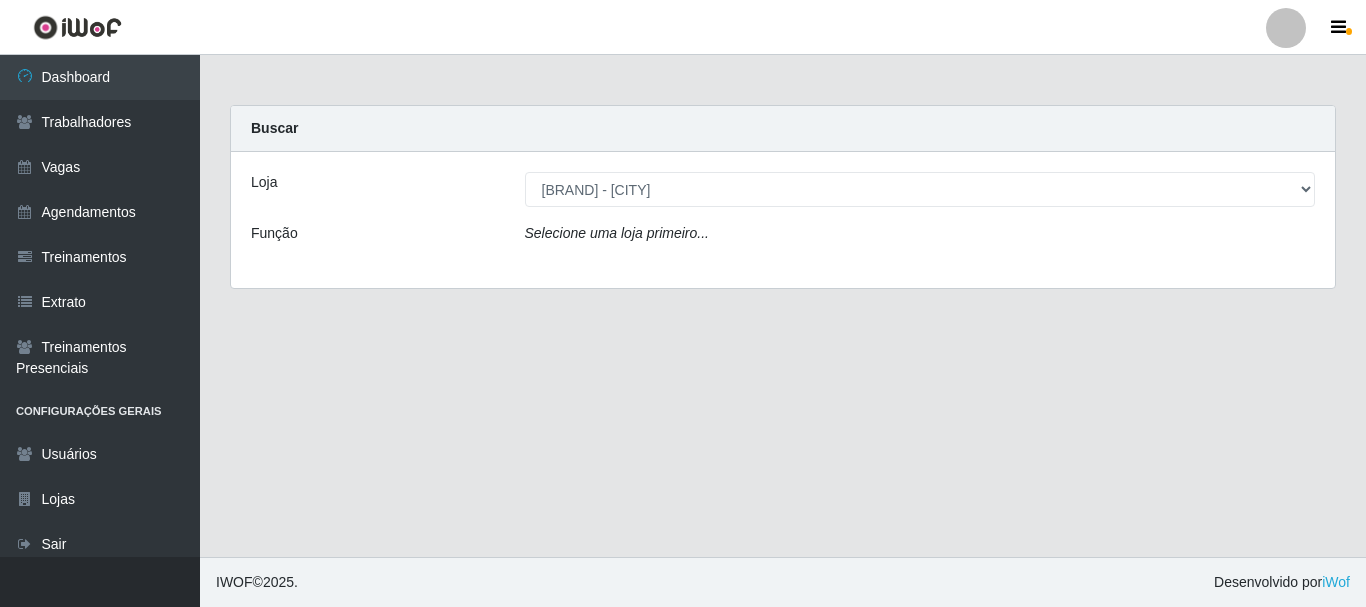 click on "[Selecione...] SuperFácil Atacado - [CITY]" at bounding box center [920, 189] 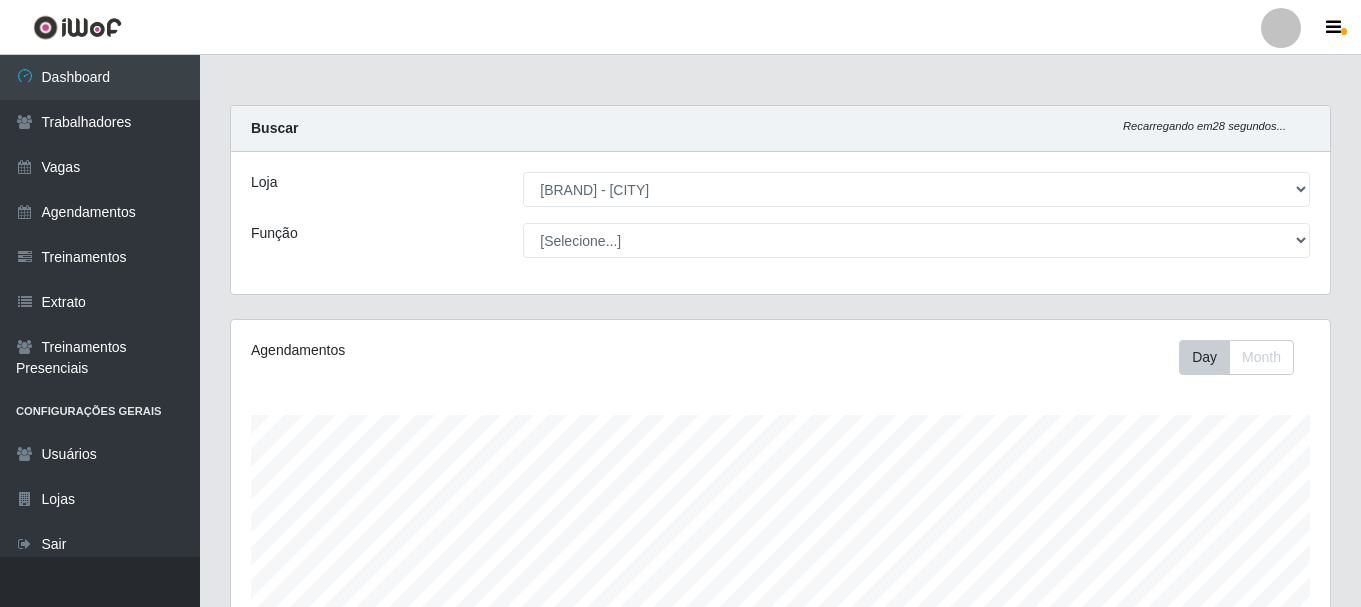 scroll, scrollTop: 999585, scrollLeft: 998901, axis: both 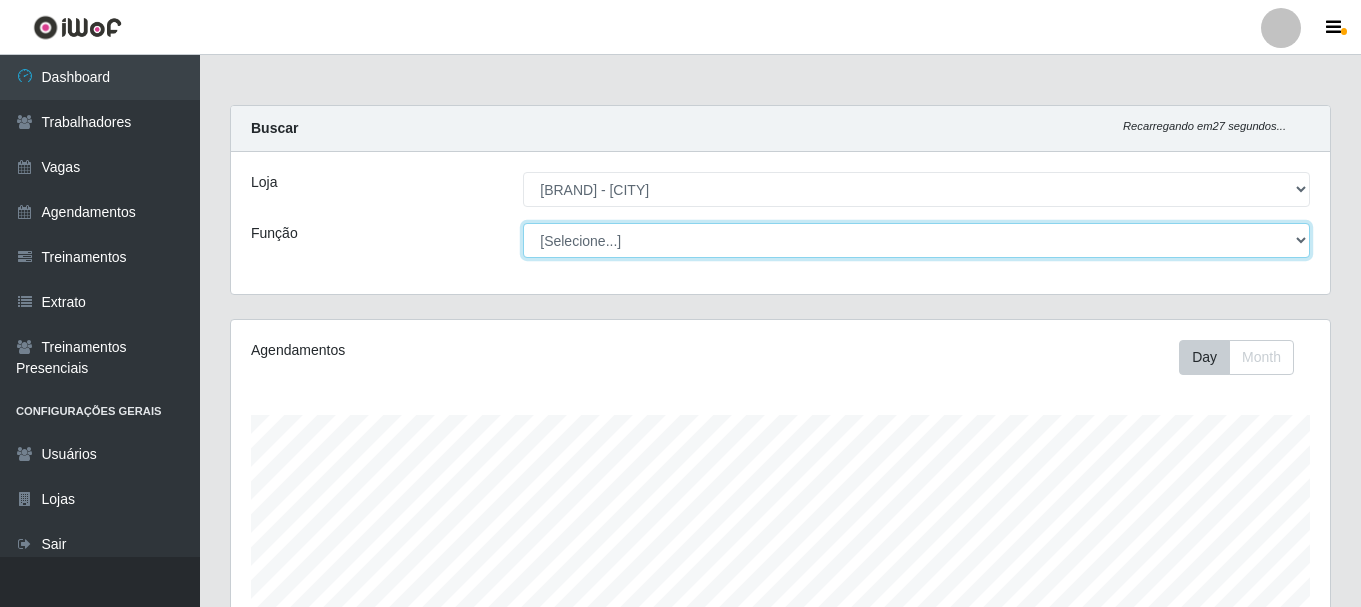 click on "[Selecione...] Embalador Embalador + Embalador ++ Operador de Caixa Operador de Caixa + Operador de Caixa ++ Repositor  Repositor + Repositor ++ Repositor de Frios Repositor de Frios + Repositor de Frios ++ Repositor de Hortifruti Repositor de Hortifruti + Repositor de Hortifruti ++" at bounding box center (916, 240) 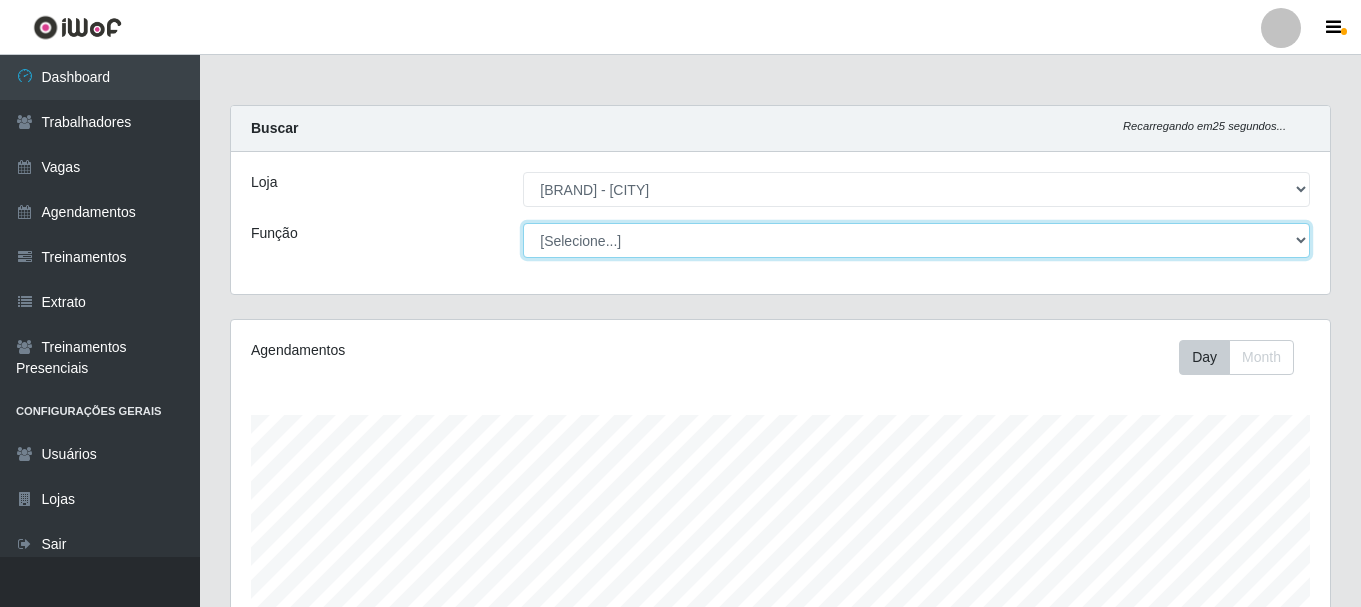 select on "24" 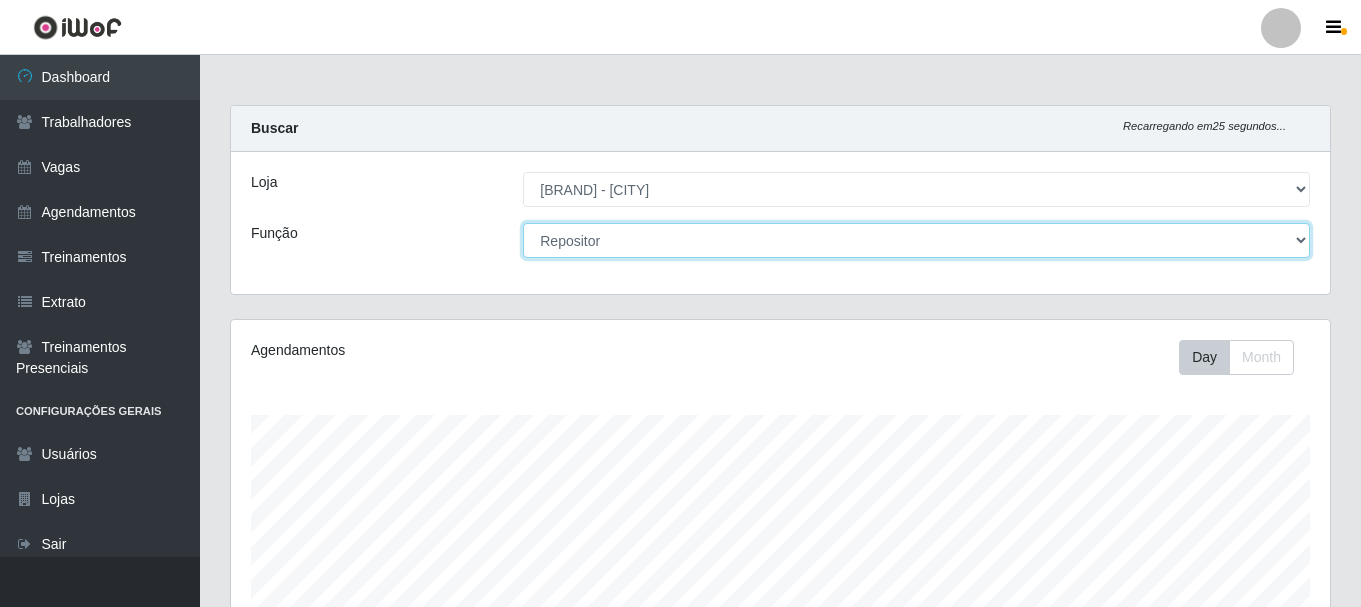 click on "[Selecione...] Embalador Embalador + Embalador ++ Operador de Caixa Operador de Caixa + Operador de Caixa ++ Repositor  Repositor + Repositor ++ Repositor de Frios Repositor de Frios + Repositor de Frios ++ Repositor de Hortifruti Repositor de Hortifruti + Repositor de Hortifruti ++" at bounding box center [916, 240] 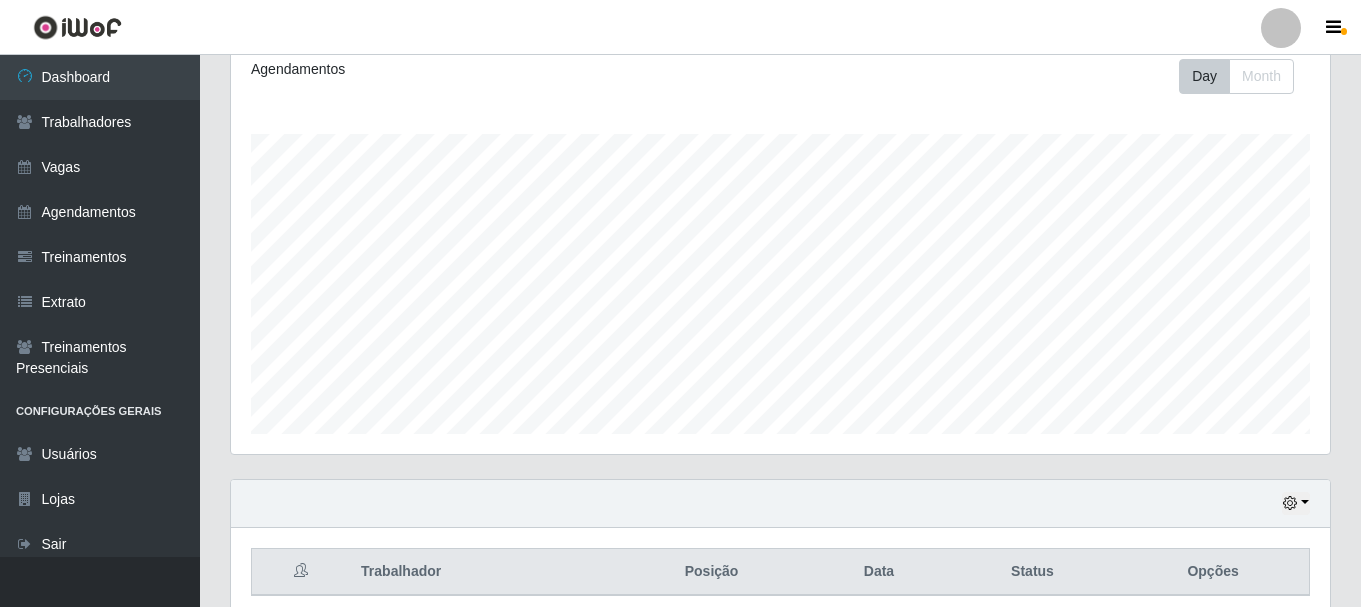 scroll, scrollTop: 365, scrollLeft: 0, axis: vertical 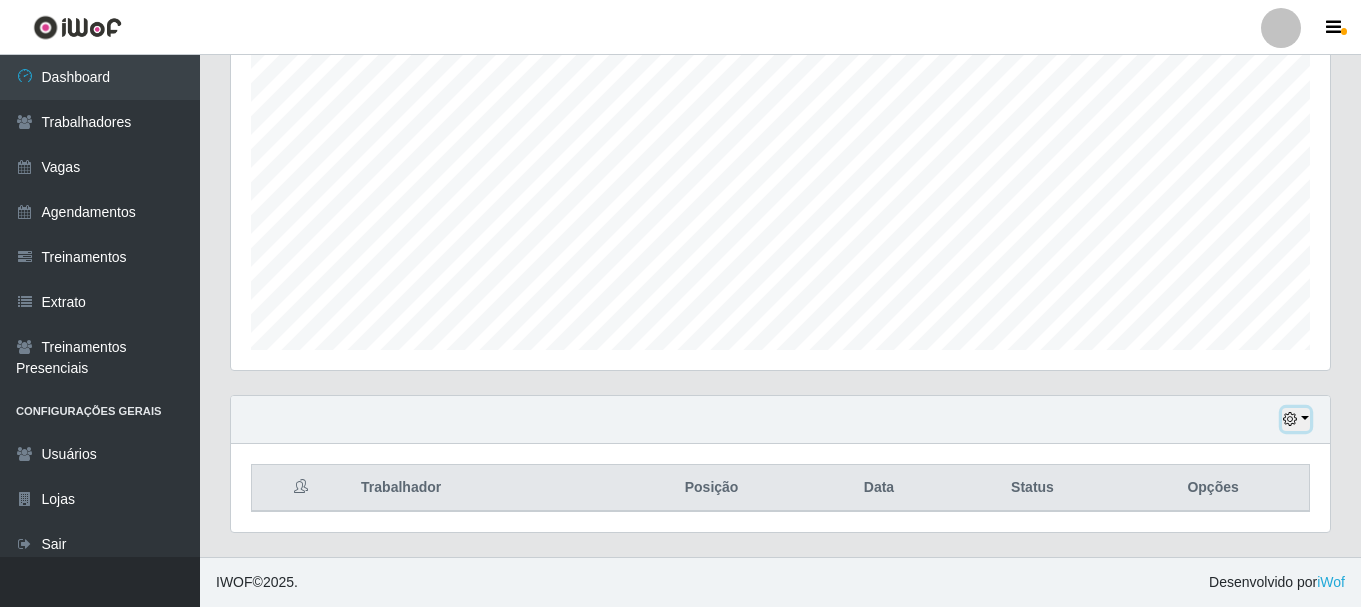 click at bounding box center [1296, 419] 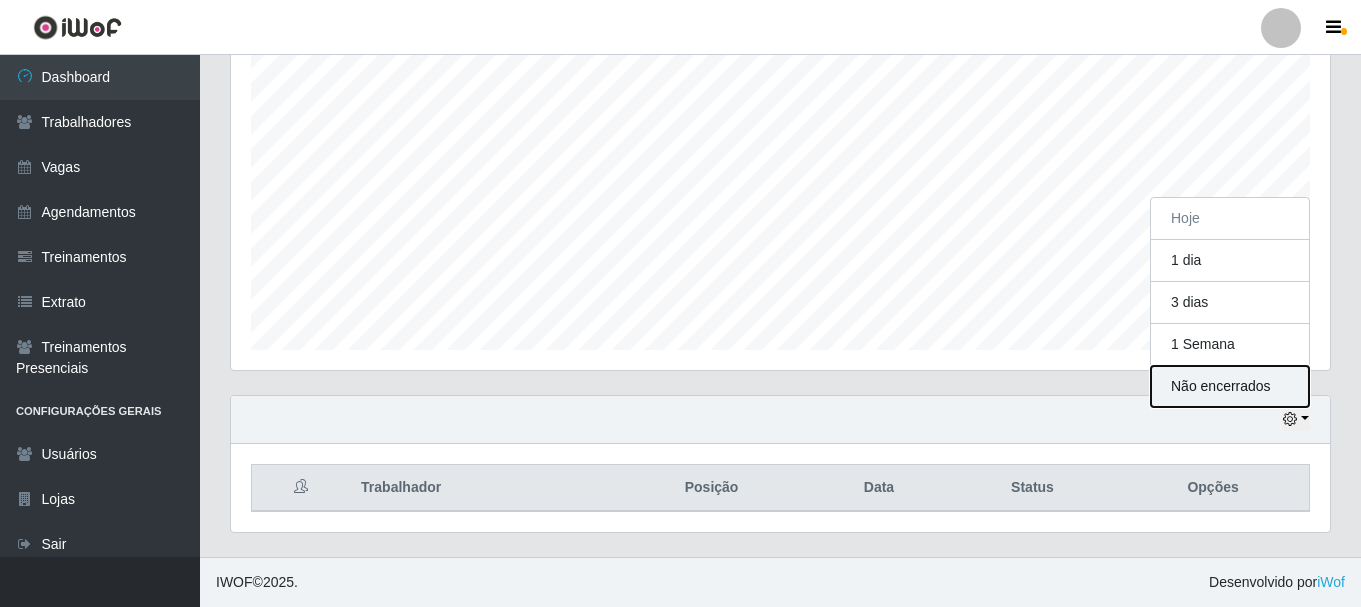 click on "Não encerrados" at bounding box center [1230, 386] 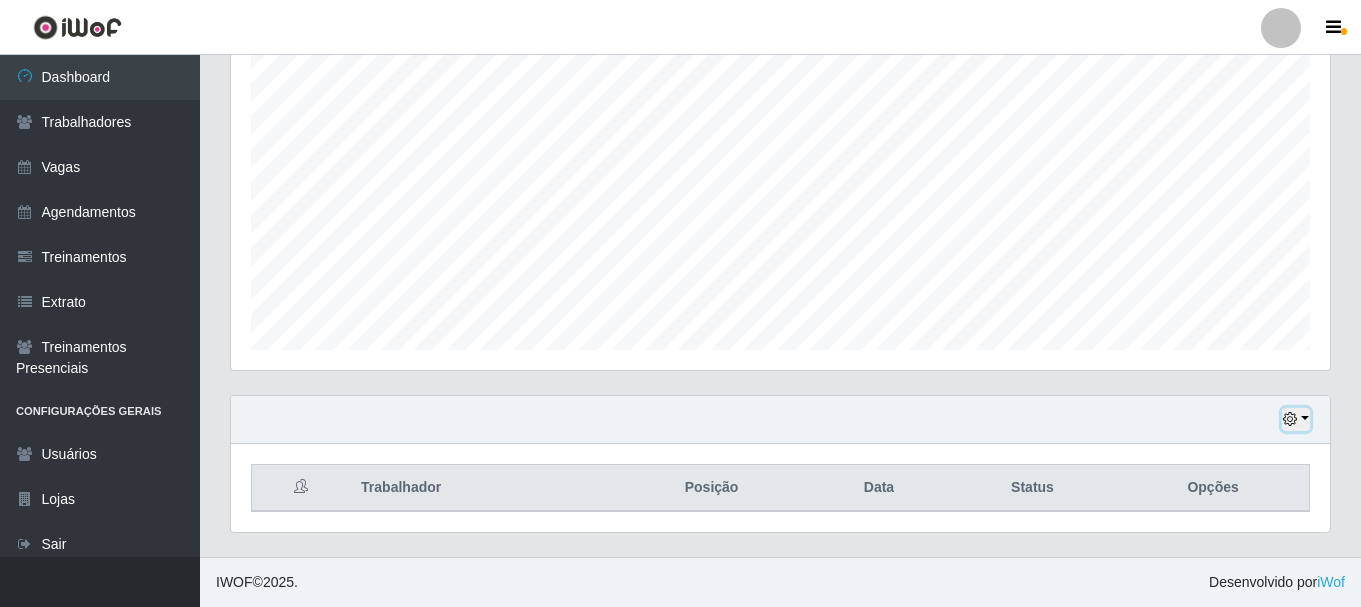 click at bounding box center (1296, 419) 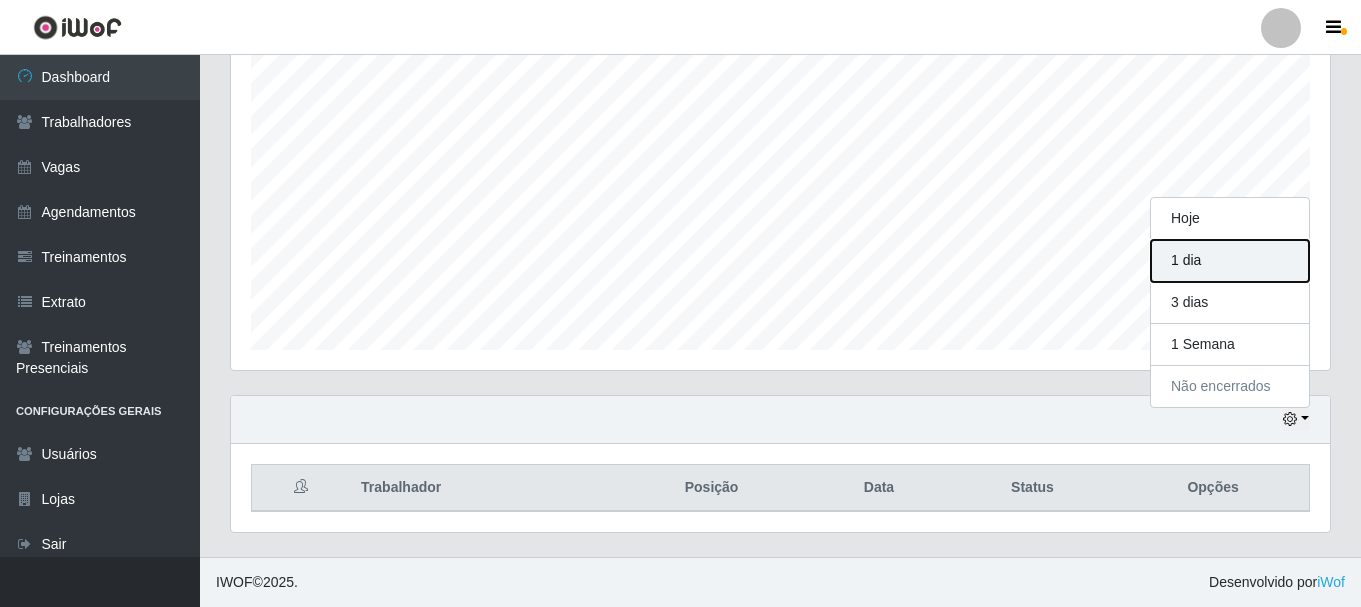 click on "1 dia" at bounding box center (1230, 261) 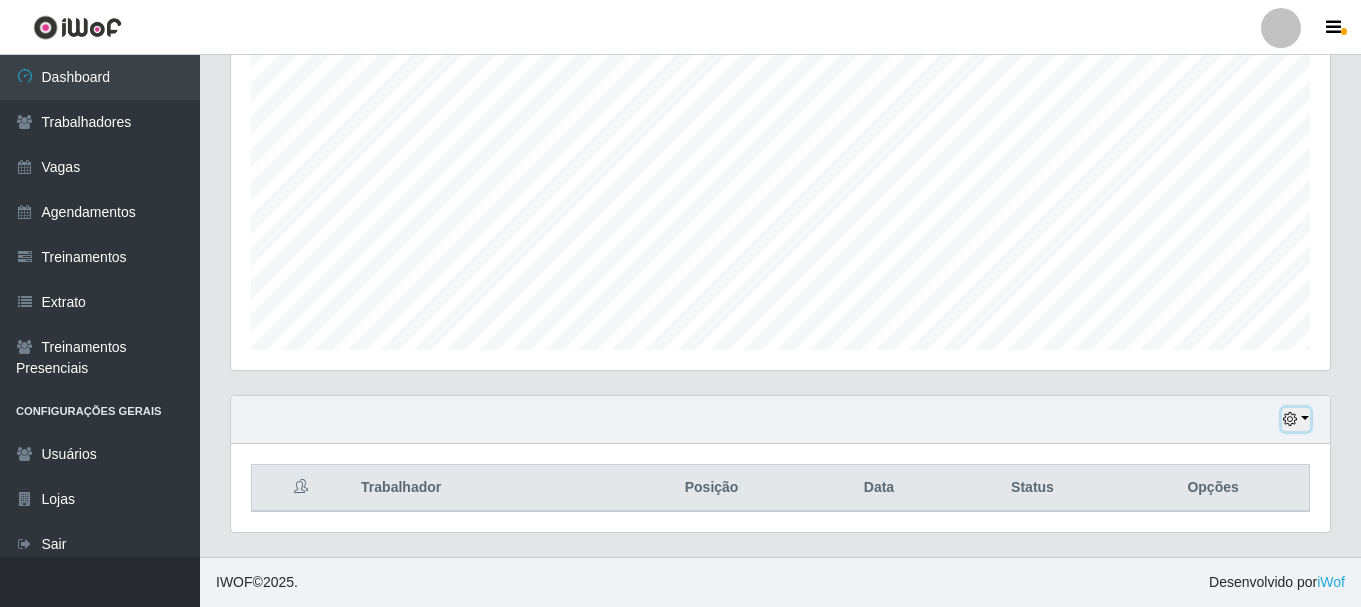 click at bounding box center (1296, 419) 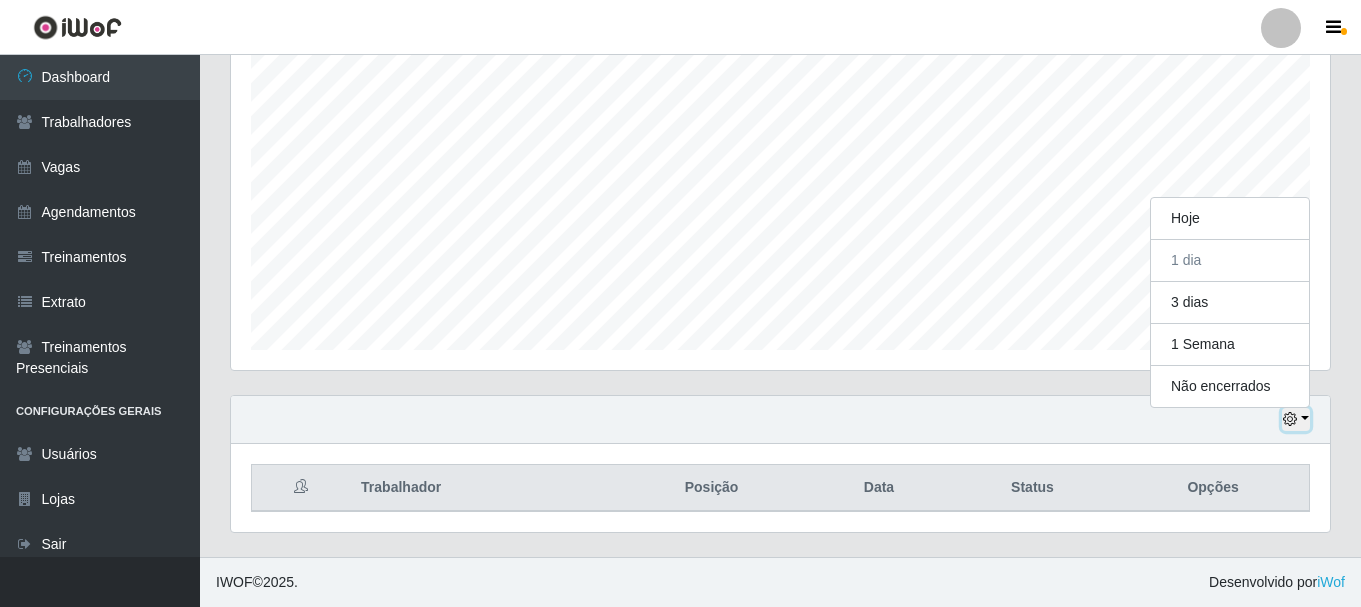 scroll, scrollTop: 415, scrollLeft: 1099, axis: both 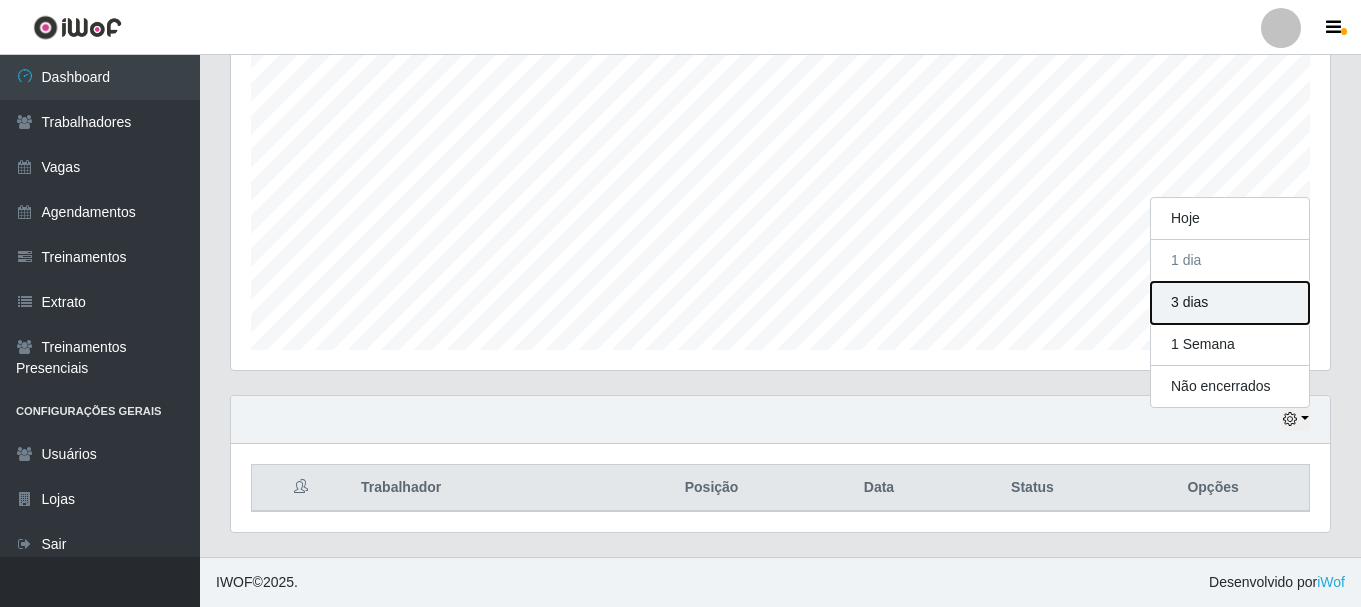 click on "3 dias" at bounding box center [1230, 303] 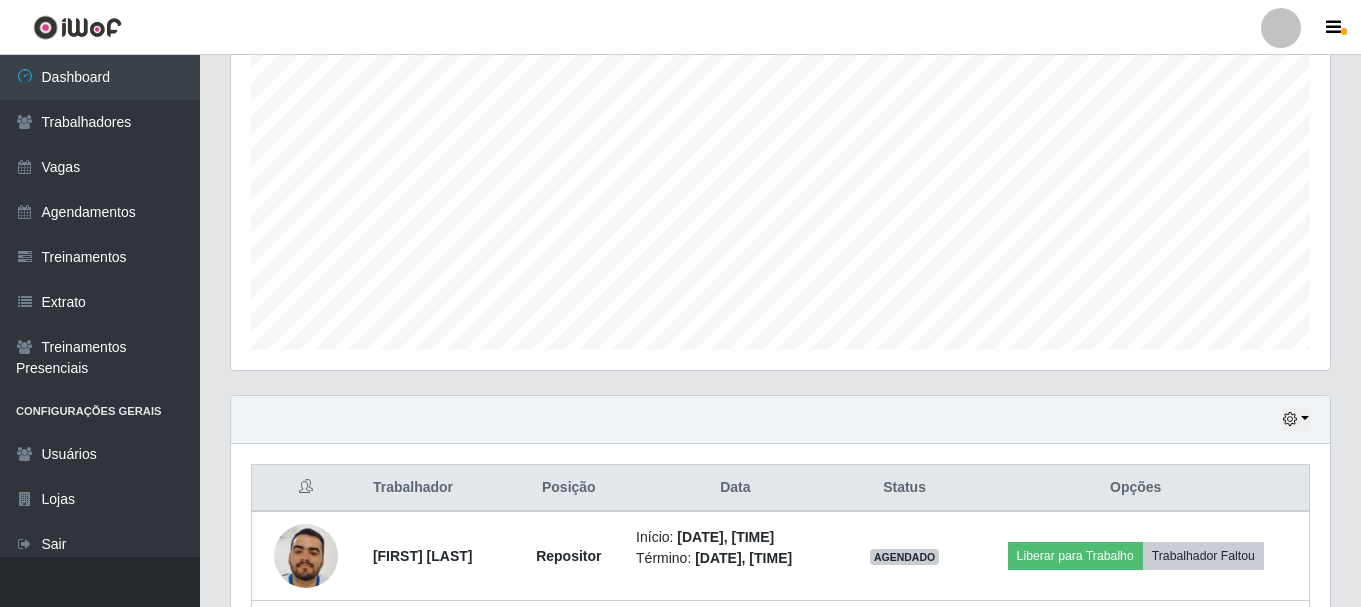 scroll, scrollTop: 65, scrollLeft: 0, axis: vertical 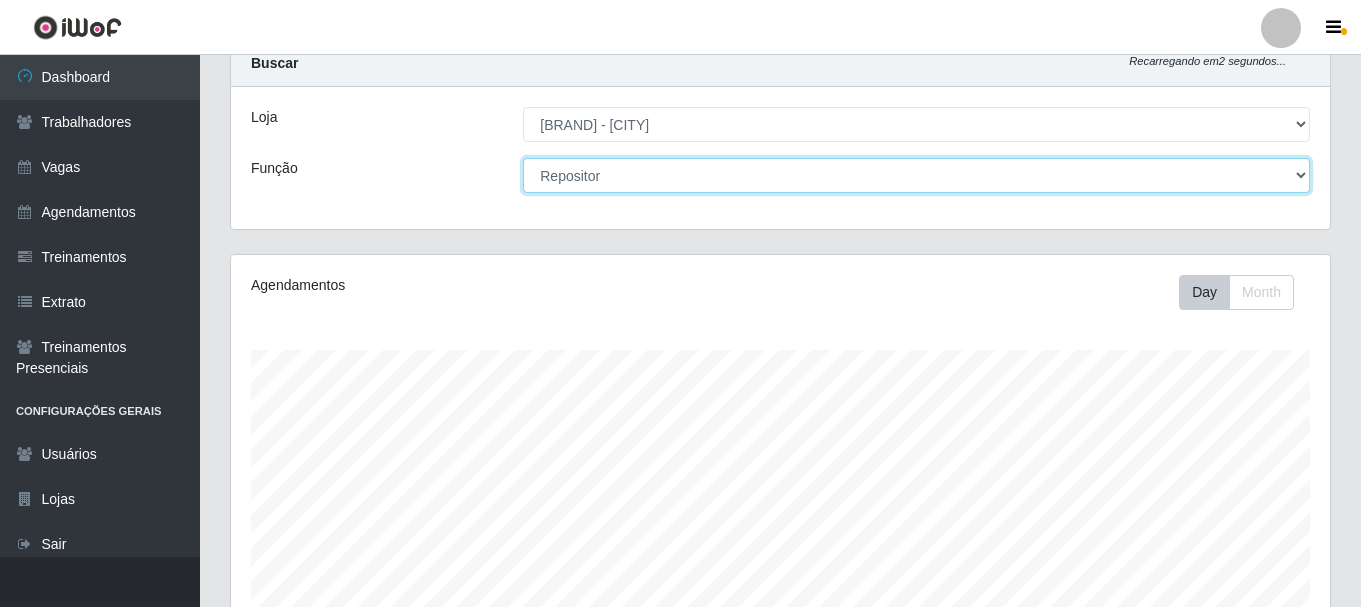 click on "[Selecione...] Embalador Embalador + Embalador ++ Operador de Caixa Operador de Caixa + Operador de Caixa ++ Repositor  Repositor + Repositor ++ Repositor de Frios Repositor de Frios + Repositor de Frios ++ Repositor de Hortifruti Repositor de Hortifruti + Repositor de Hortifruti ++" at bounding box center (916, 175) 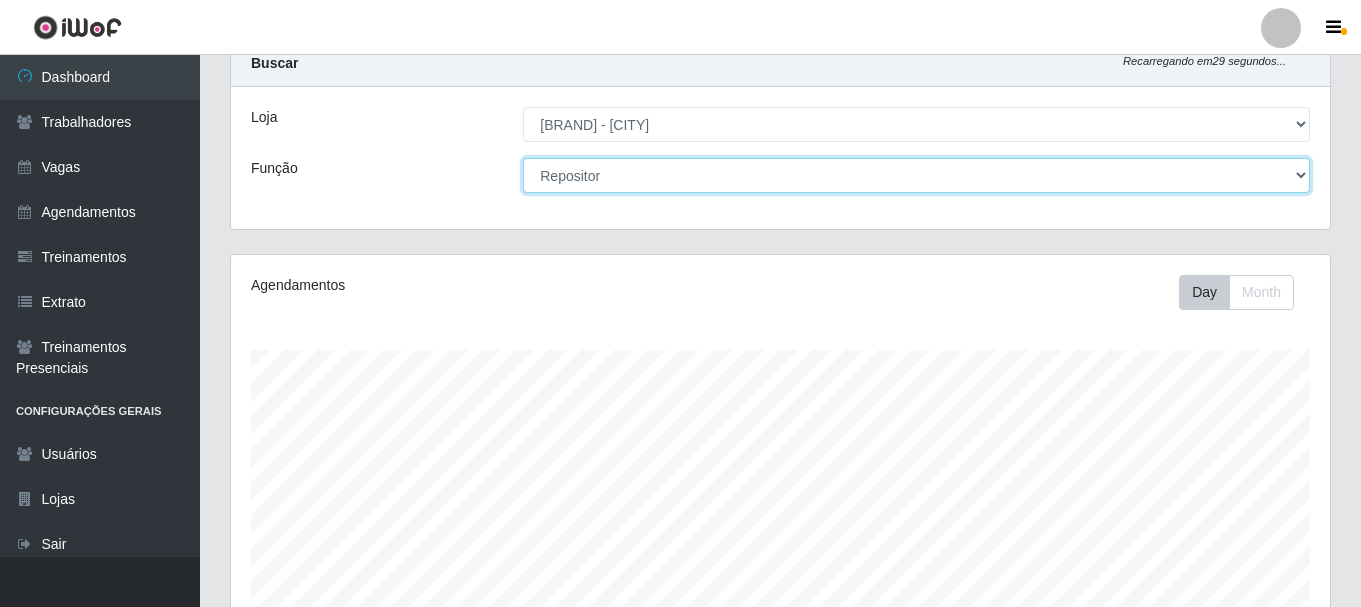 click on "[Selecione...] Embalador Embalador + Embalador ++ Operador de Caixa Operador de Caixa + Operador de Caixa ++ Repositor  Repositor + Repositor ++ Repositor de Frios Repositor de Frios + Repositor de Frios ++ Repositor de Hortifruti Repositor de Hortifruti + Repositor de Hortifruti ++" at bounding box center (916, 175) 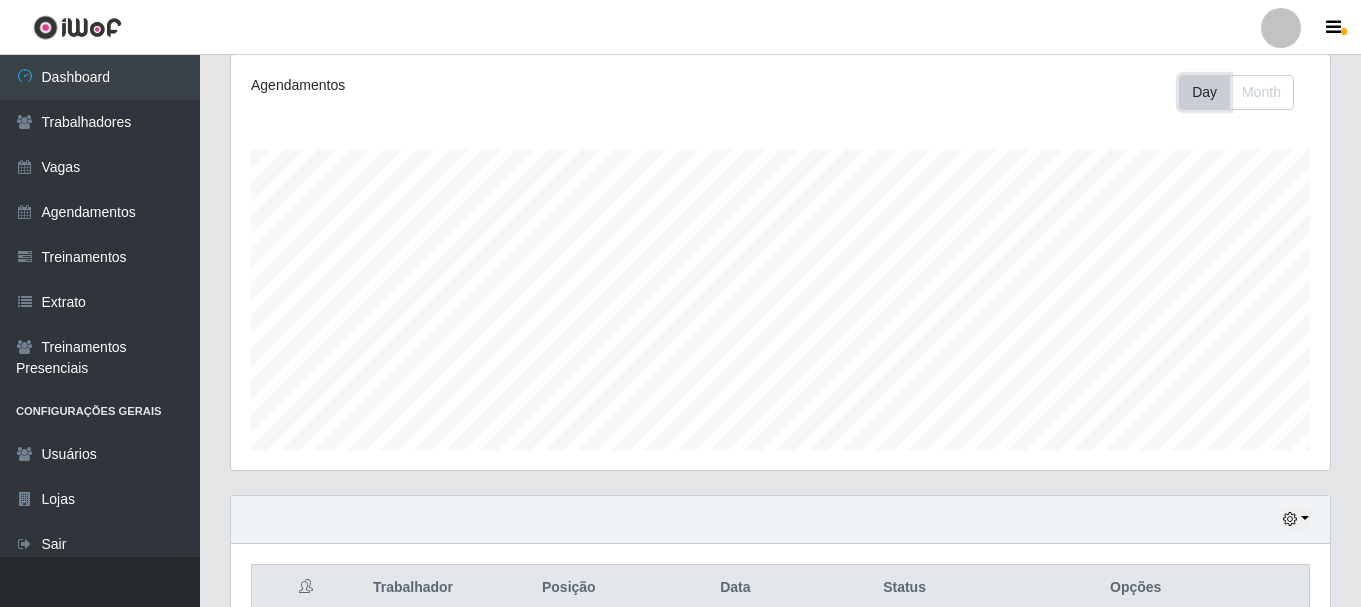 click on "Day" at bounding box center (1204, 92) 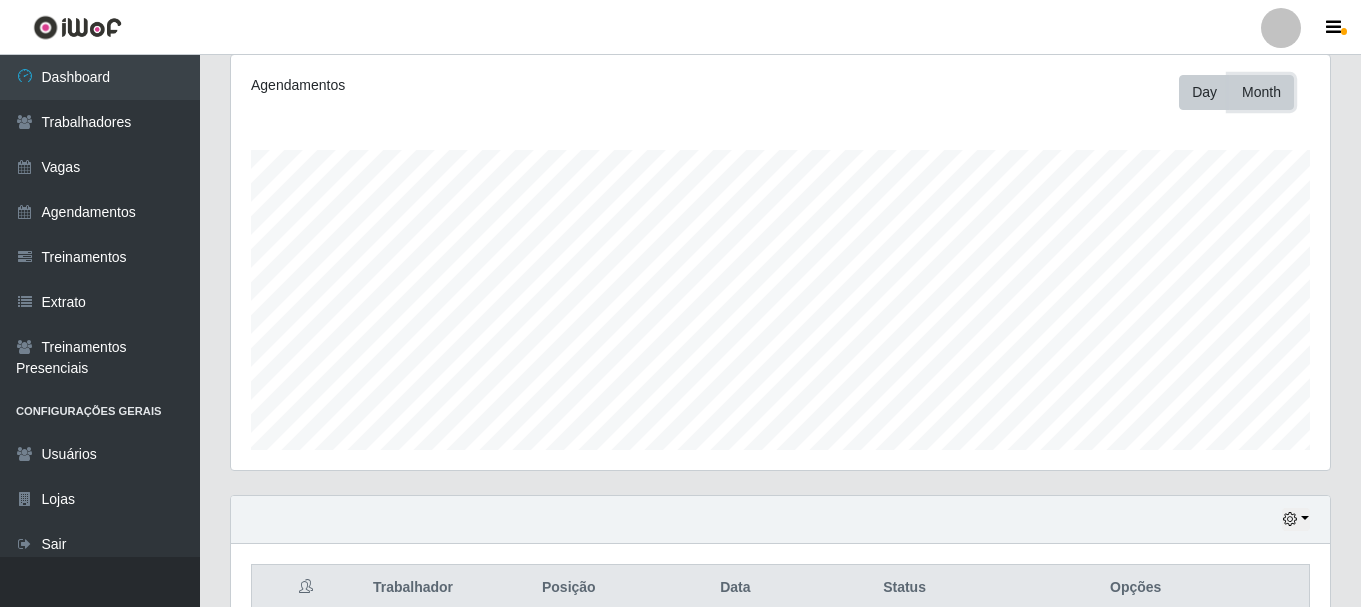 click on "Month" at bounding box center (1261, 92) 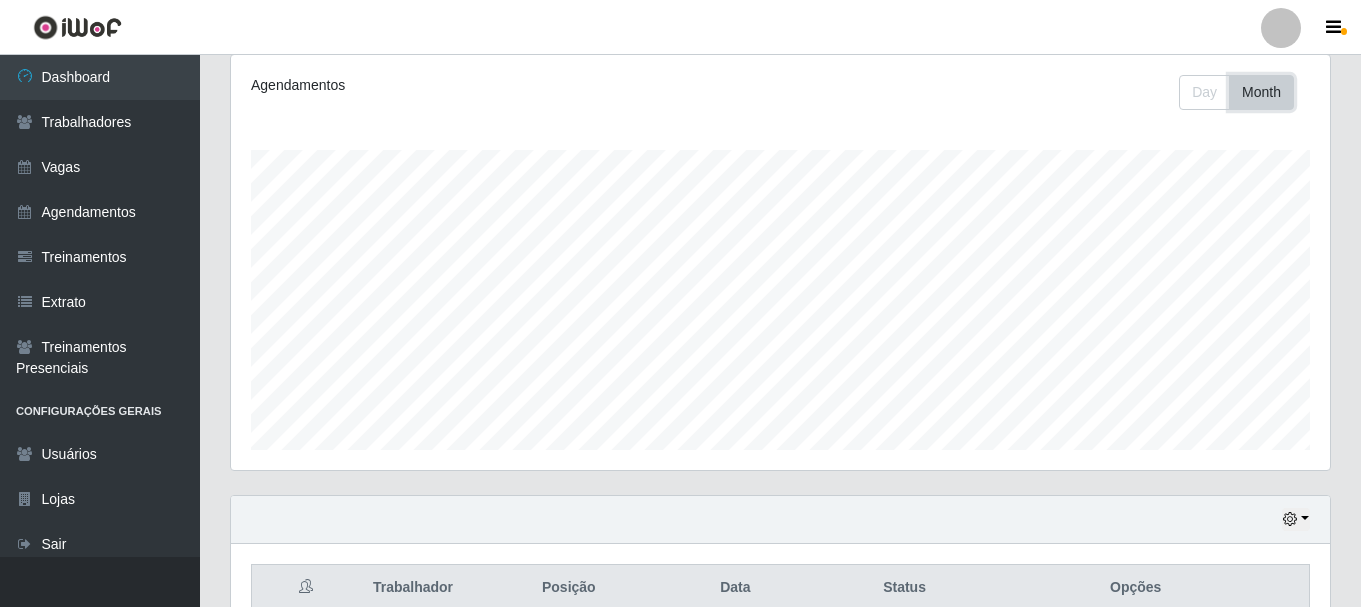 scroll, scrollTop: 465, scrollLeft: 0, axis: vertical 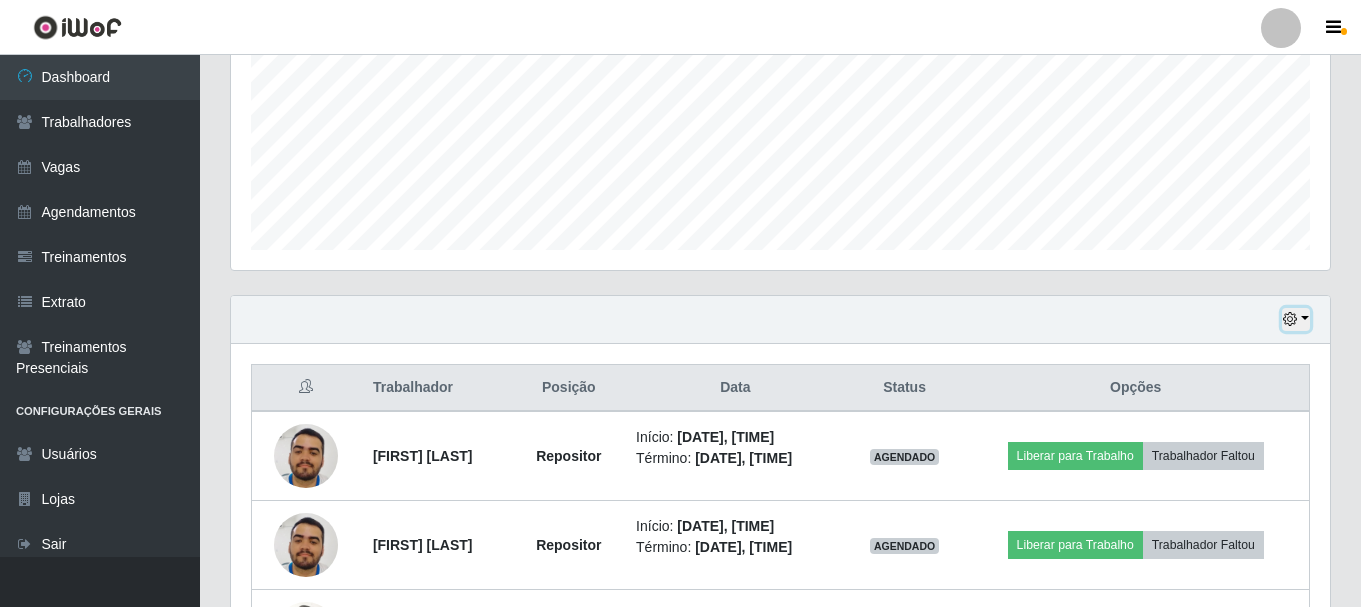 click at bounding box center (1296, 319) 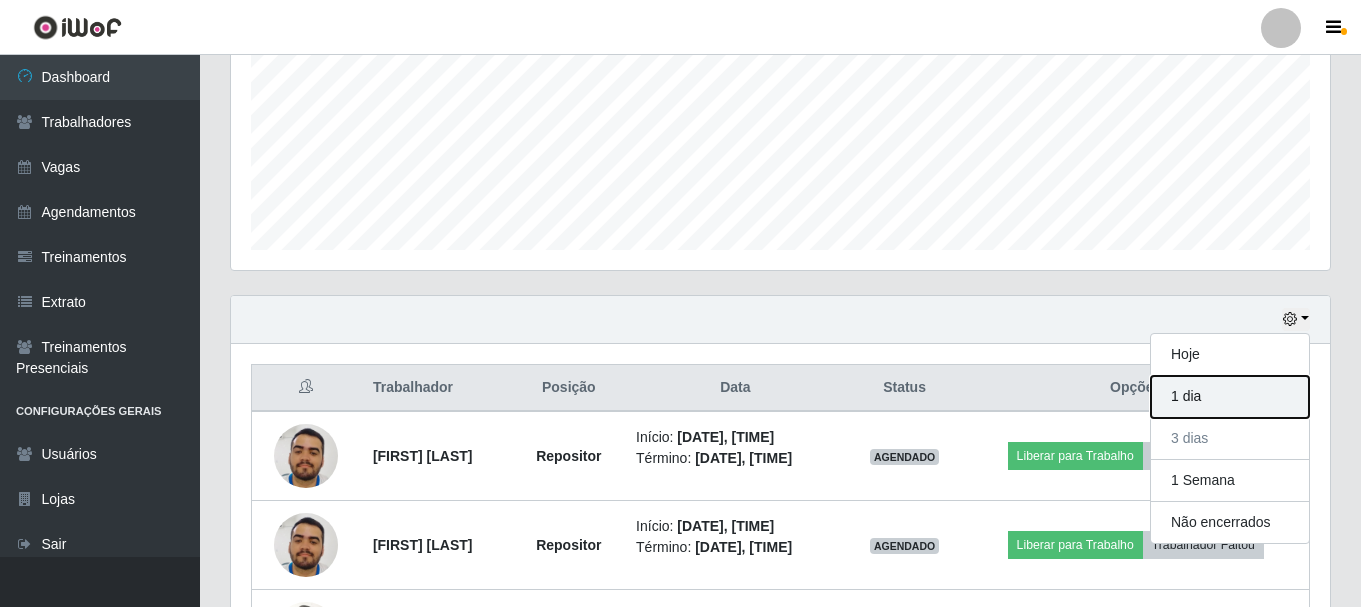 click on "1 dia" at bounding box center [1230, 397] 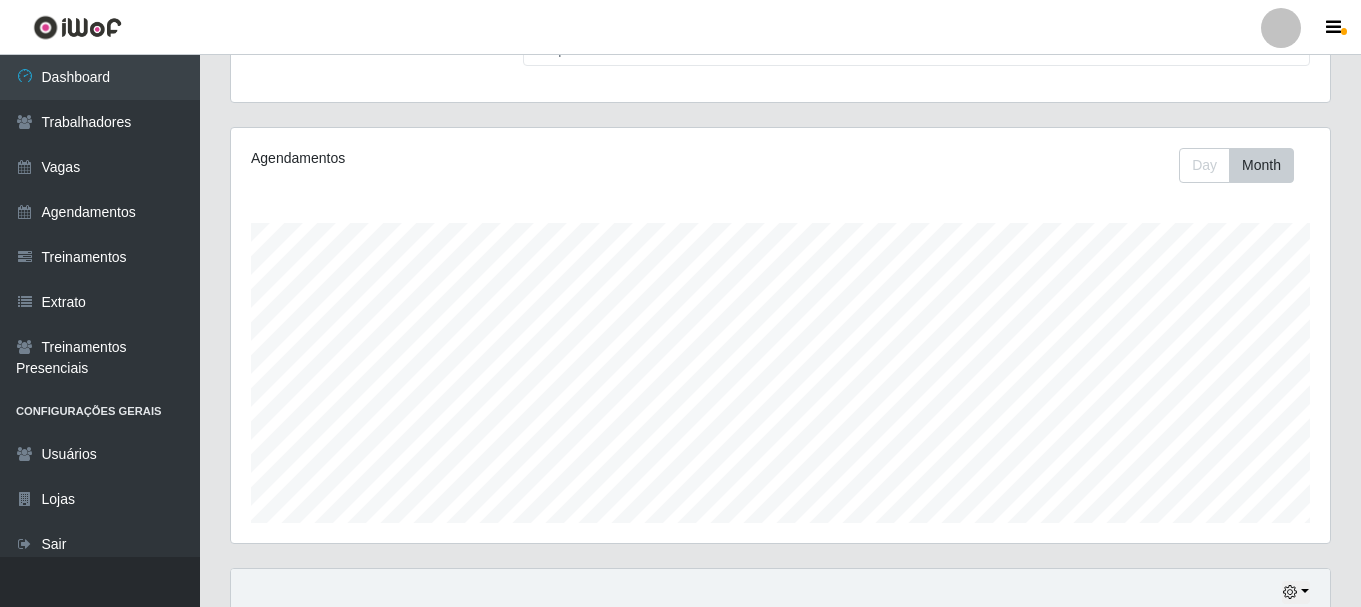 scroll, scrollTop: 365, scrollLeft: 0, axis: vertical 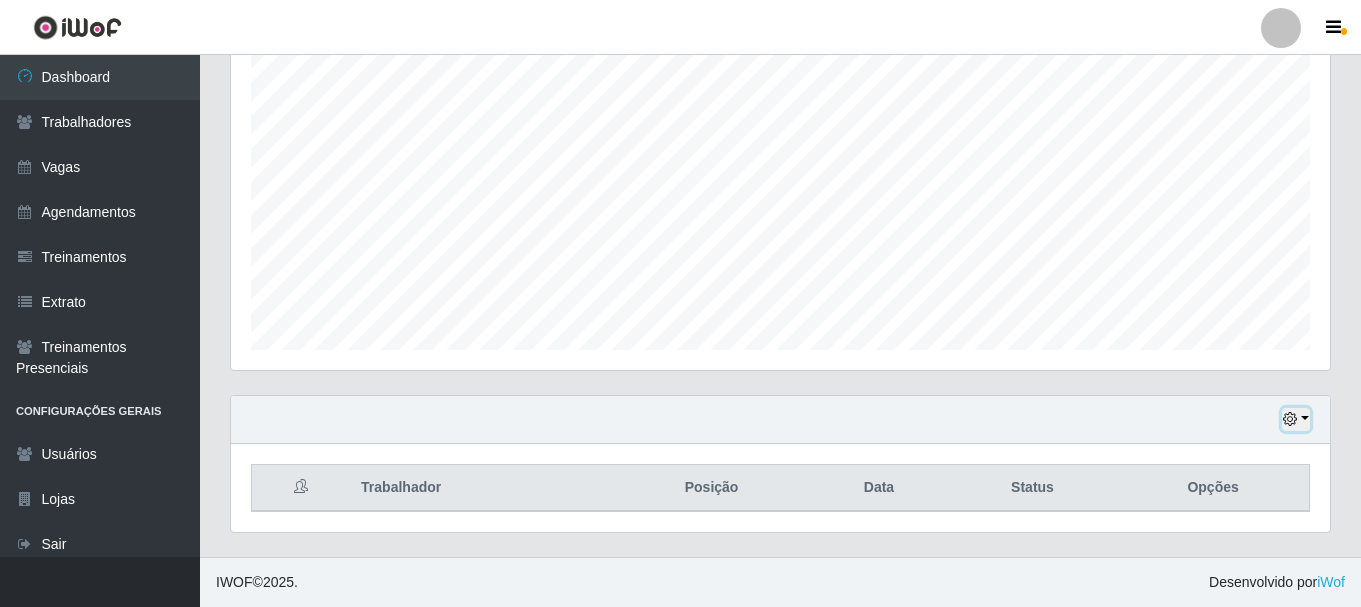 click at bounding box center (1296, 419) 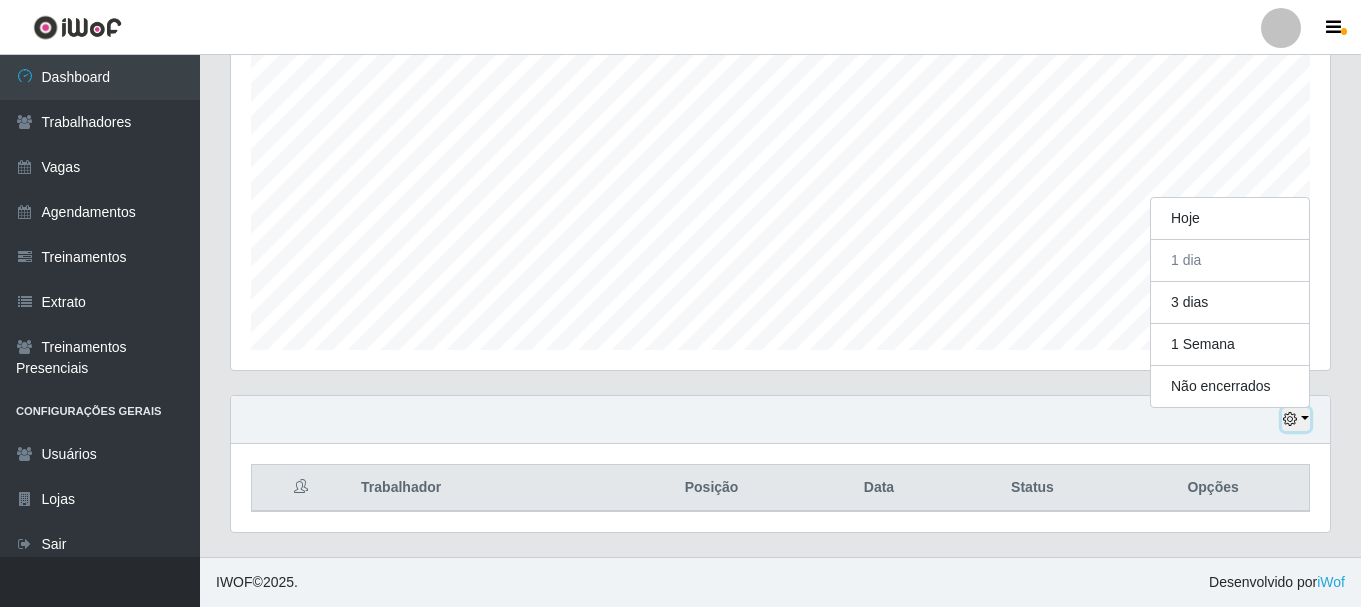 scroll, scrollTop: 415, scrollLeft: 1099, axis: both 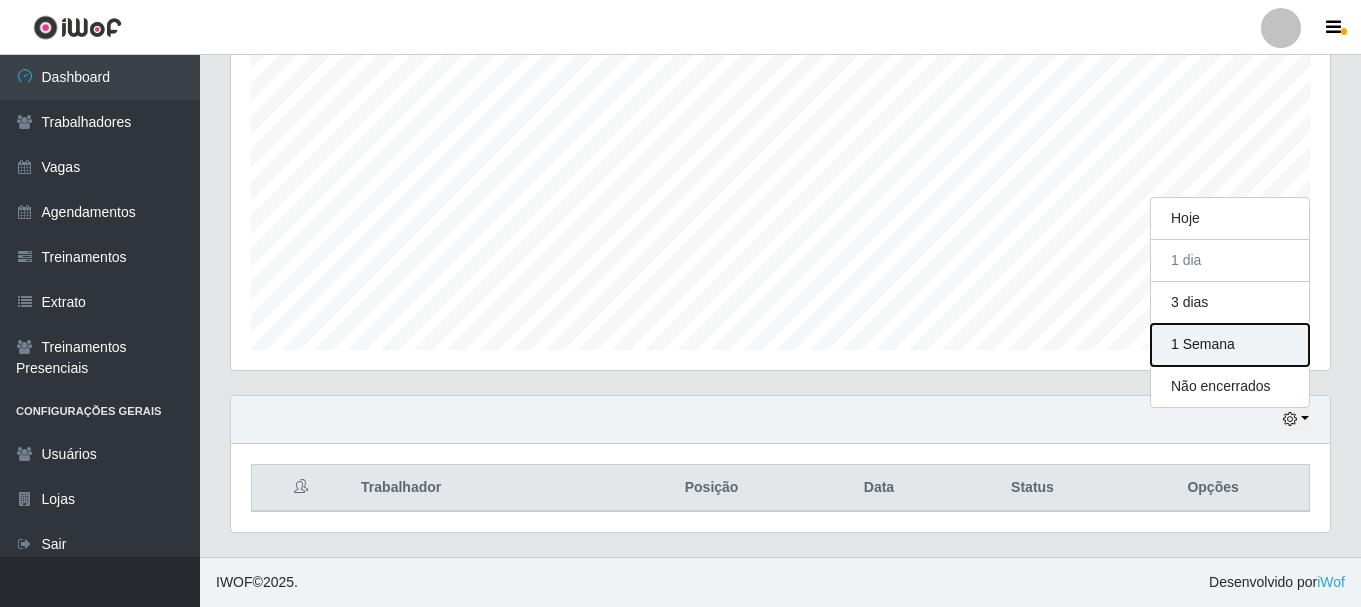 click on "1 Semana" at bounding box center (1230, 345) 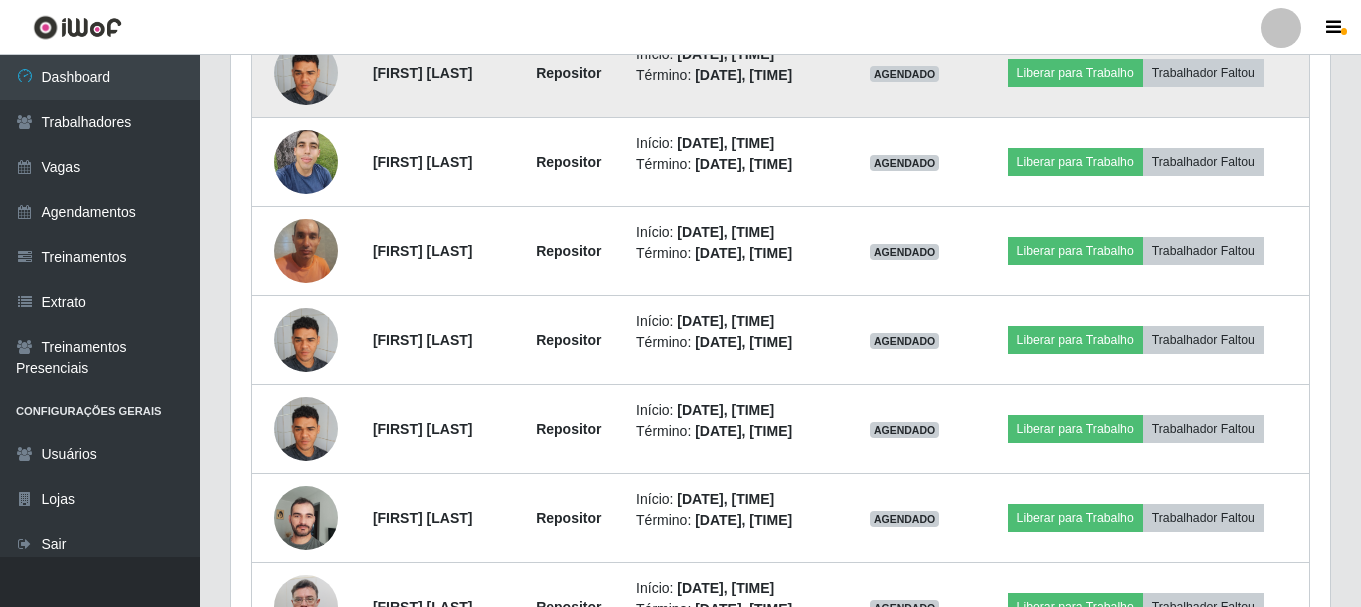 scroll, scrollTop: 1565, scrollLeft: 0, axis: vertical 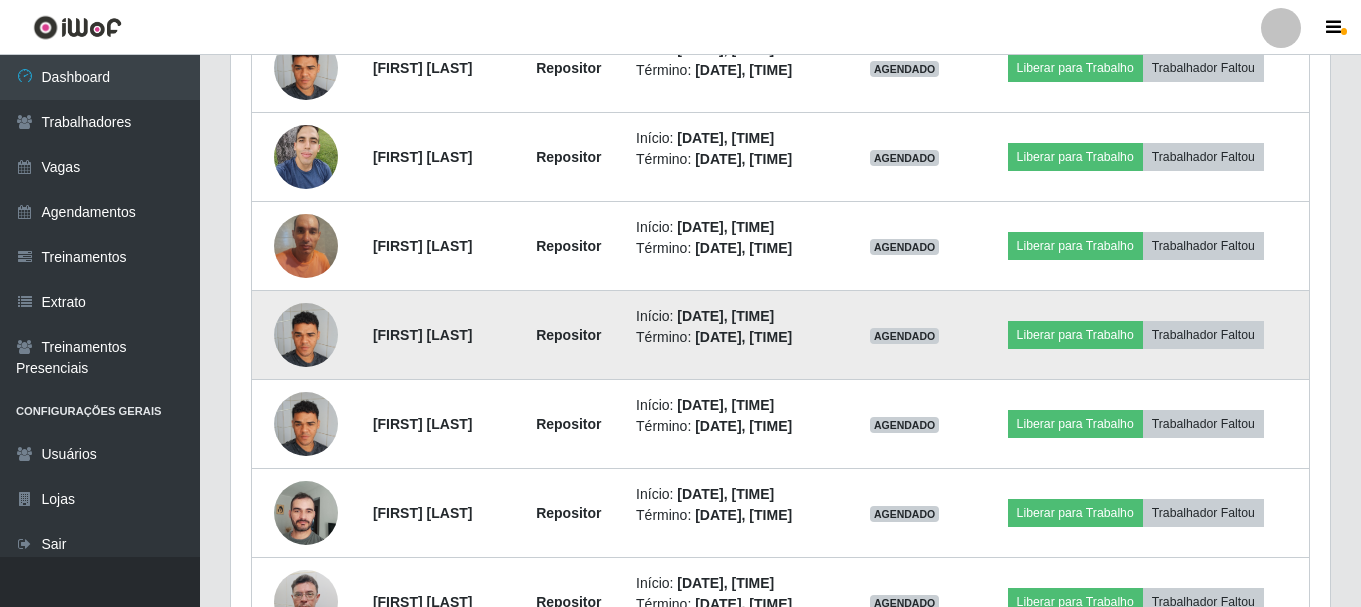 drag, startPoint x: 846, startPoint y: 318, endPoint x: 892, endPoint y: 342, distance: 51.884487 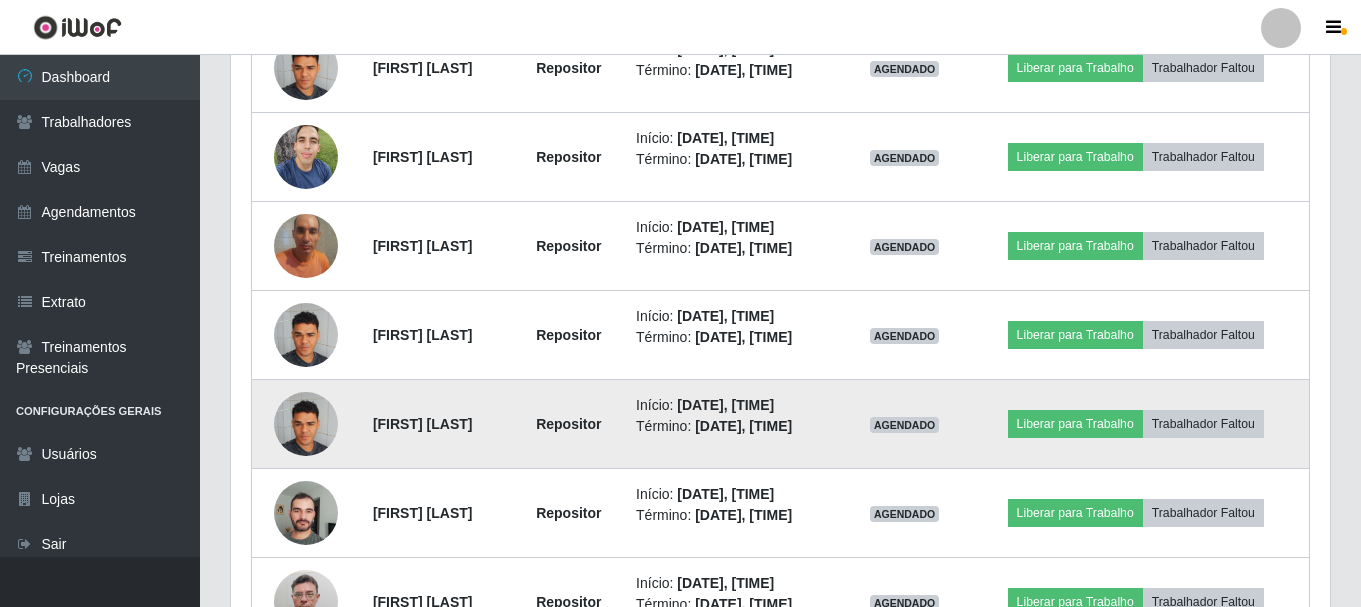 drag, startPoint x: 842, startPoint y: 409, endPoint x: 894, endPoint y: 424, distance: 54.120235 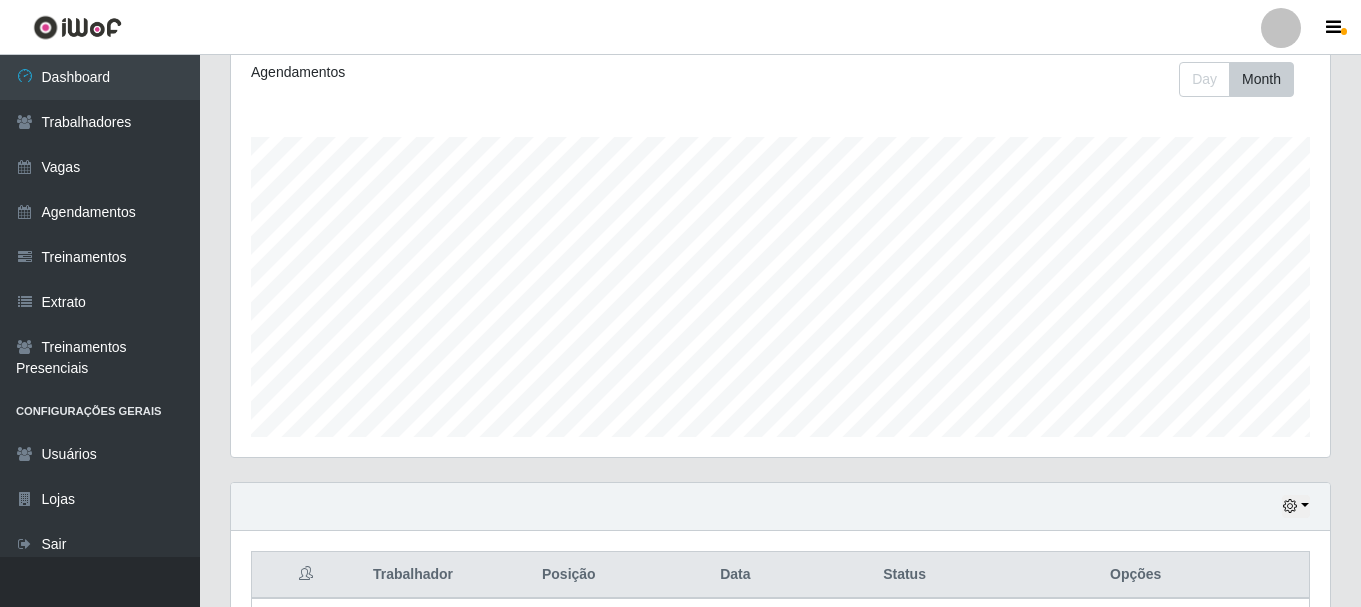 scroll, scrollTop: 0, scrollLeft: 0, axis: both 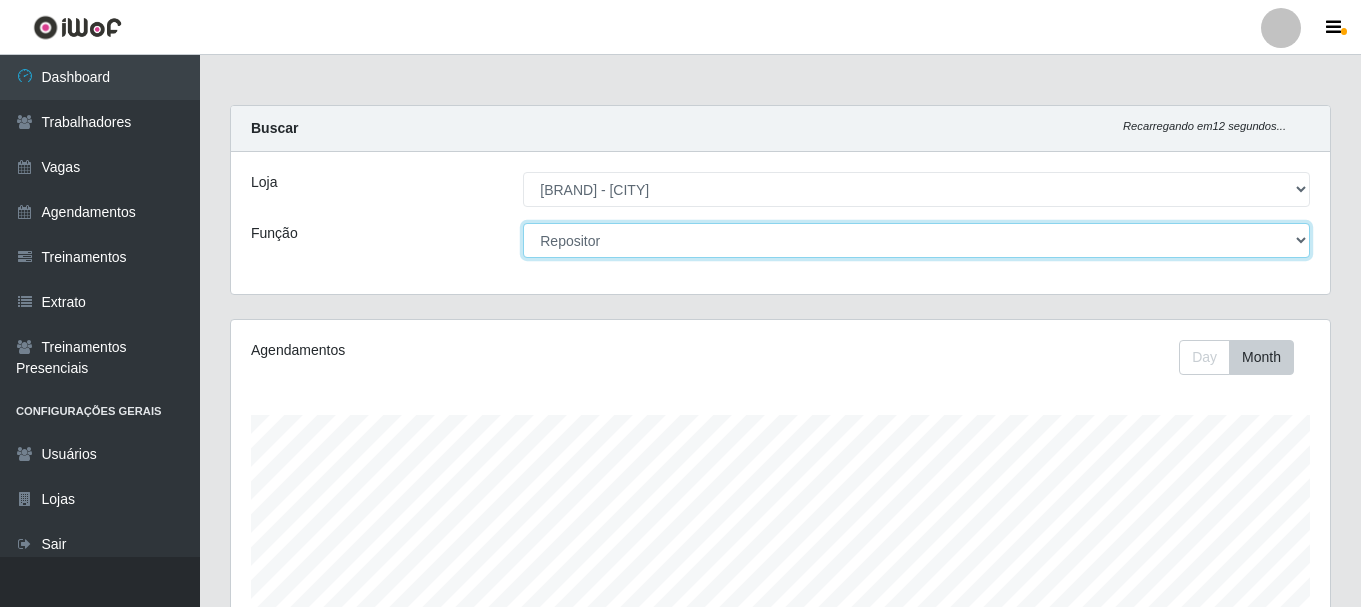 click on "[Selecione...] Embalador Embalador + Embalador ++ Operador de Caixa Operador de Caixa + Operador de Caixa ++ Repositor  Repositor + Repositor ++ Repositor de Frios Repositor de Frios + Repositor de Frios ++ Repositor de Hortifruti Repositor de Hortifruti + Repositor de Hortifruti ++" at bounding box center (916, 240) 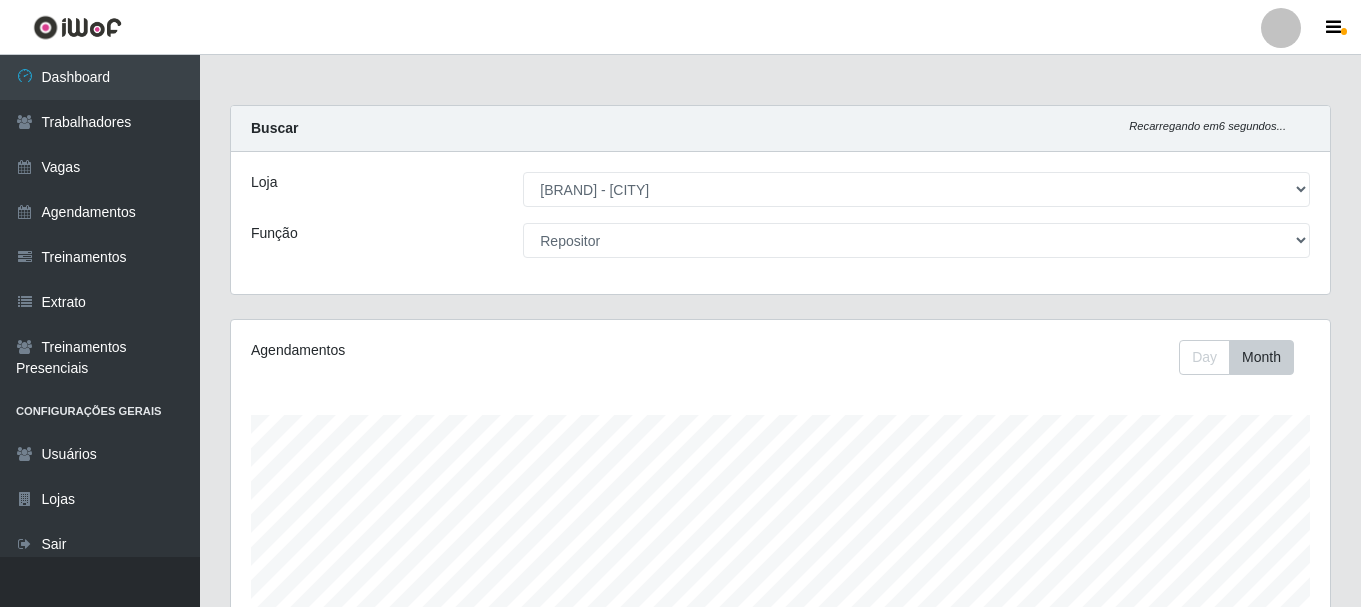 click on "Loja [Selecione...] SuperFácil Atacado - João Pessoa Função [Selecione...] Embalador Embalador + Embalador ++ Operador de Caixa Operador de Caixa + Operador de Caixa ++ Repositor  Repositor + Repositor ++ Repositor de Frios Repositor de Frios + Repositor de Frios ++ Repositor de Hortifruti Repositor de Hortifruti + Repositor de Hortifruti ++" at bounding box center [780, 223] 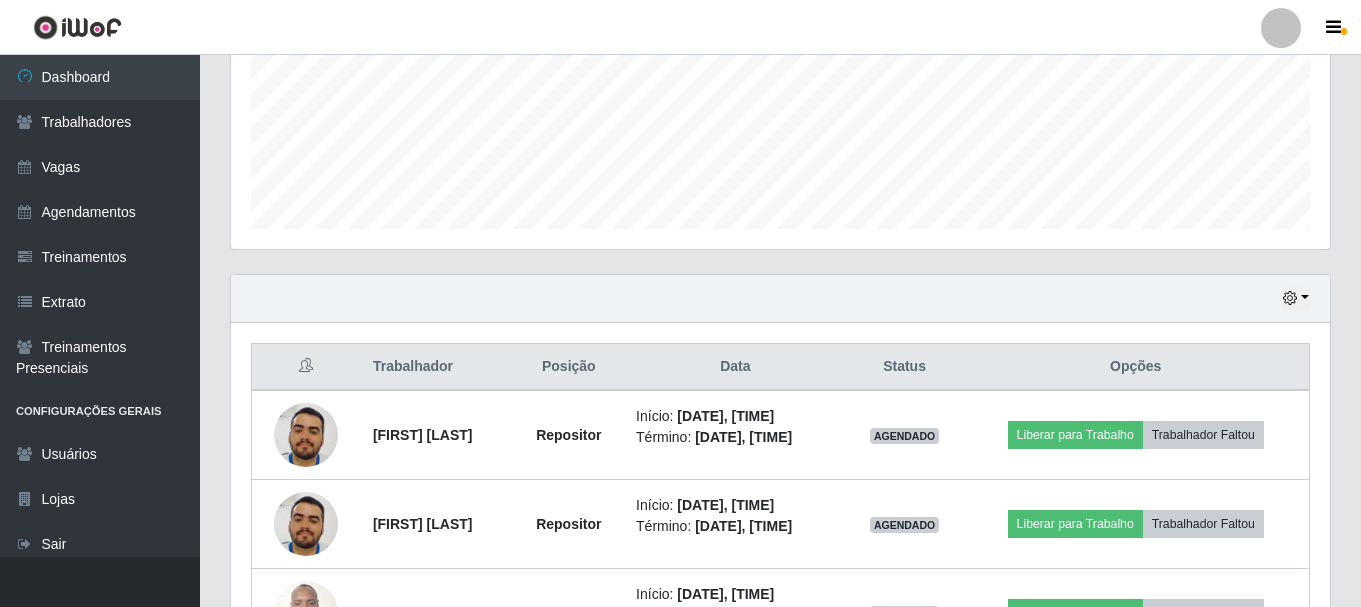 scroll, scrollTop: 300, scrollLeft: 0, axis: vertical 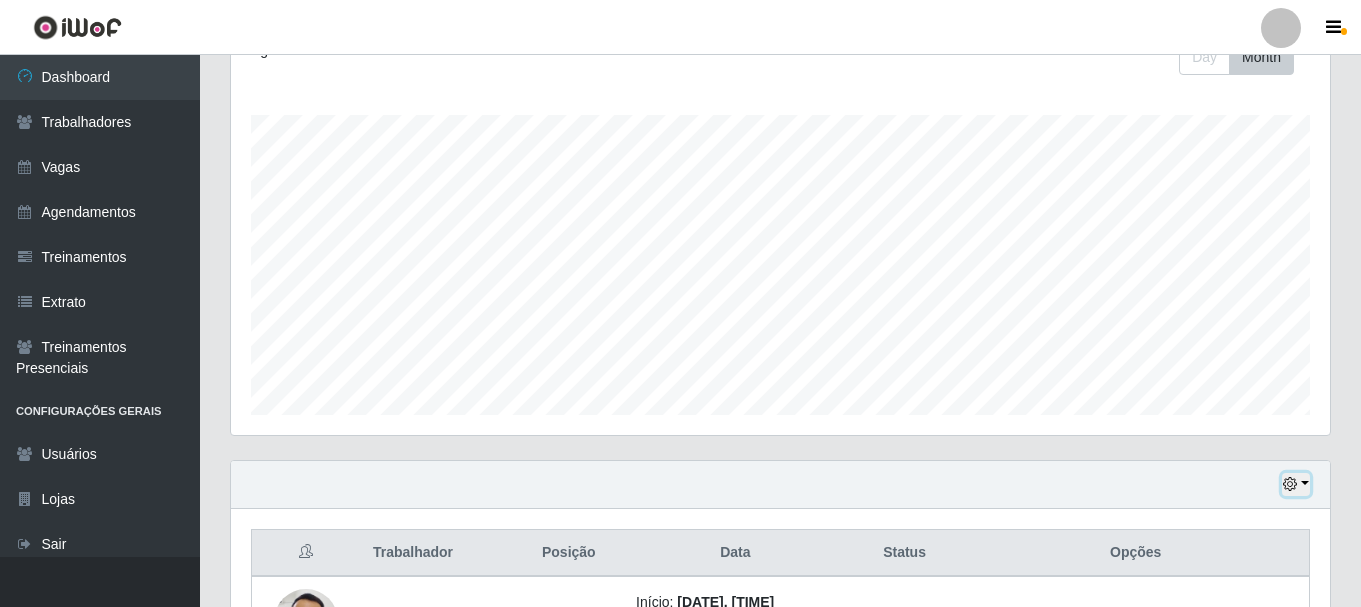 click at bounding box center (1296, 484) 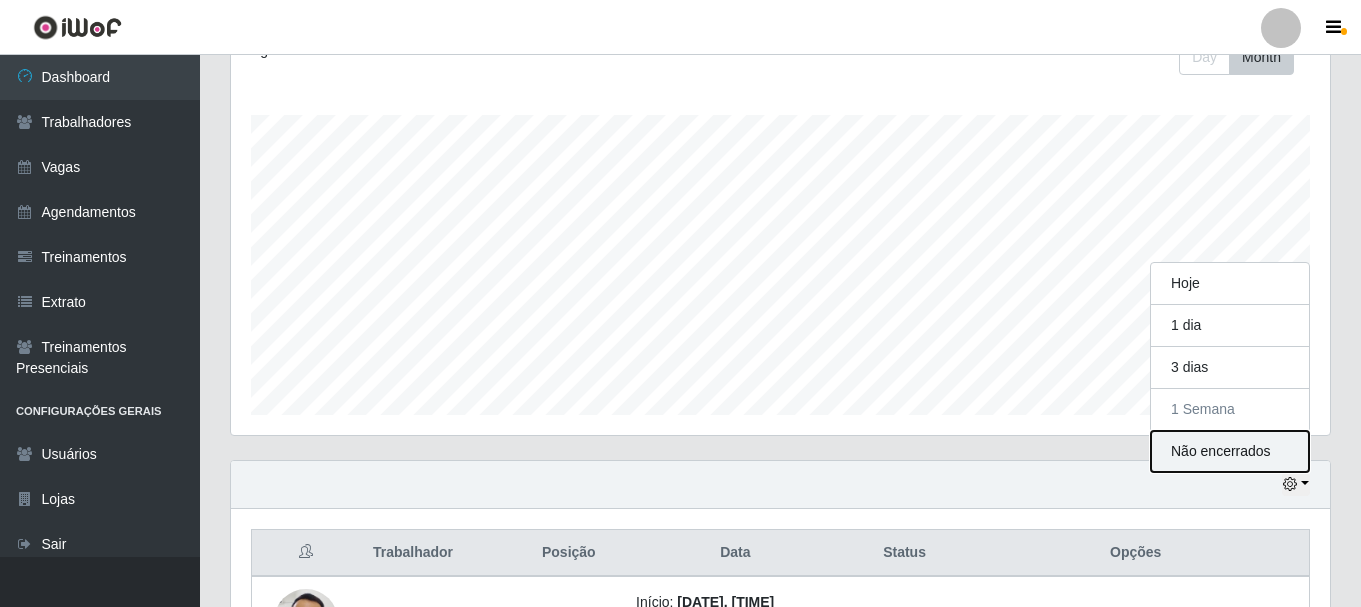 click on "Não encerrados" at bounding box center (1230, 451) 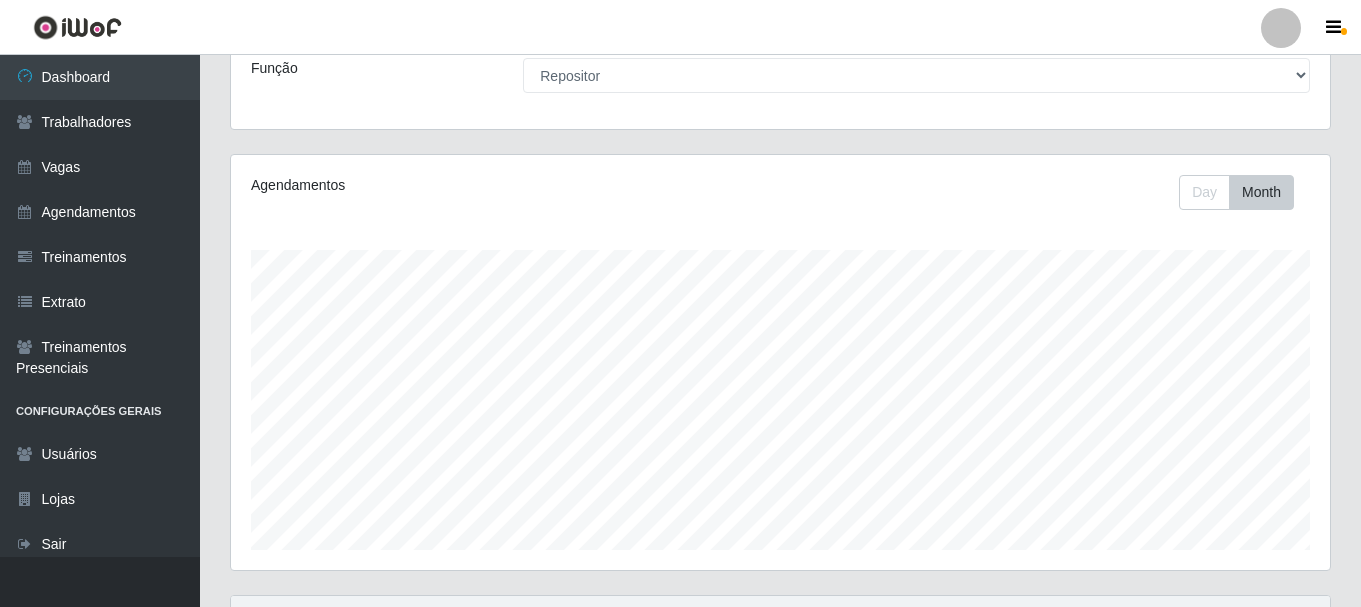 scroll, scrollTop: 0, scrollLeft: 0, axis: both 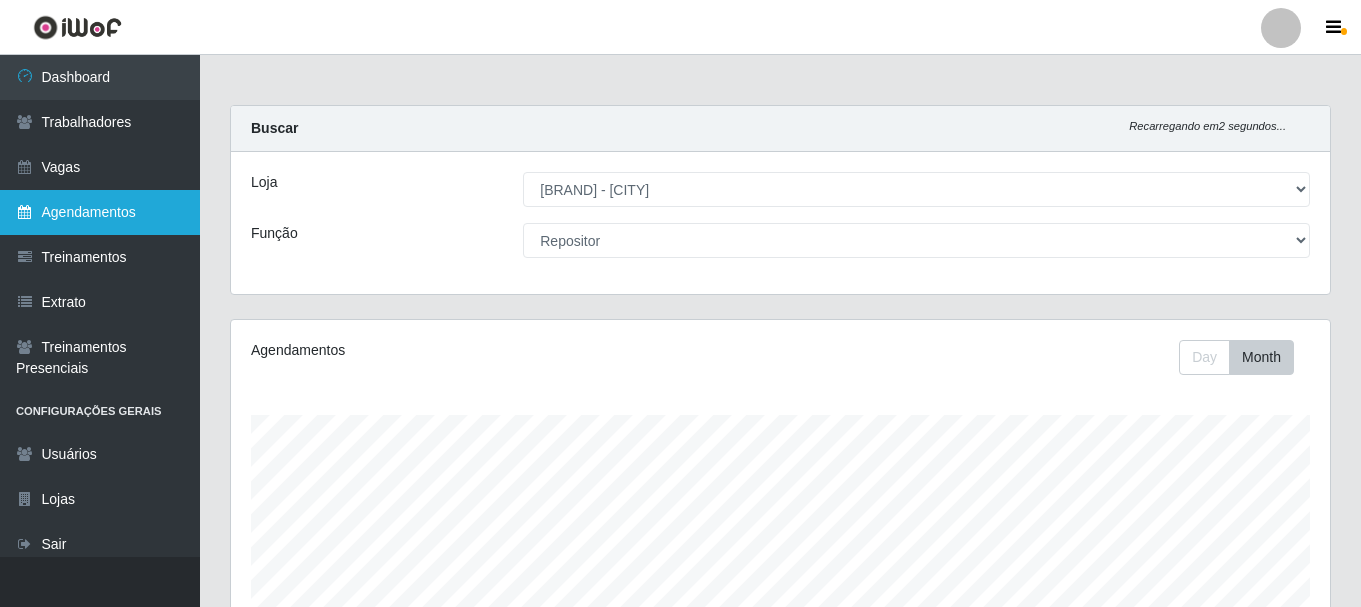 click on "Agendamentos" at bounding box center (100, 212) 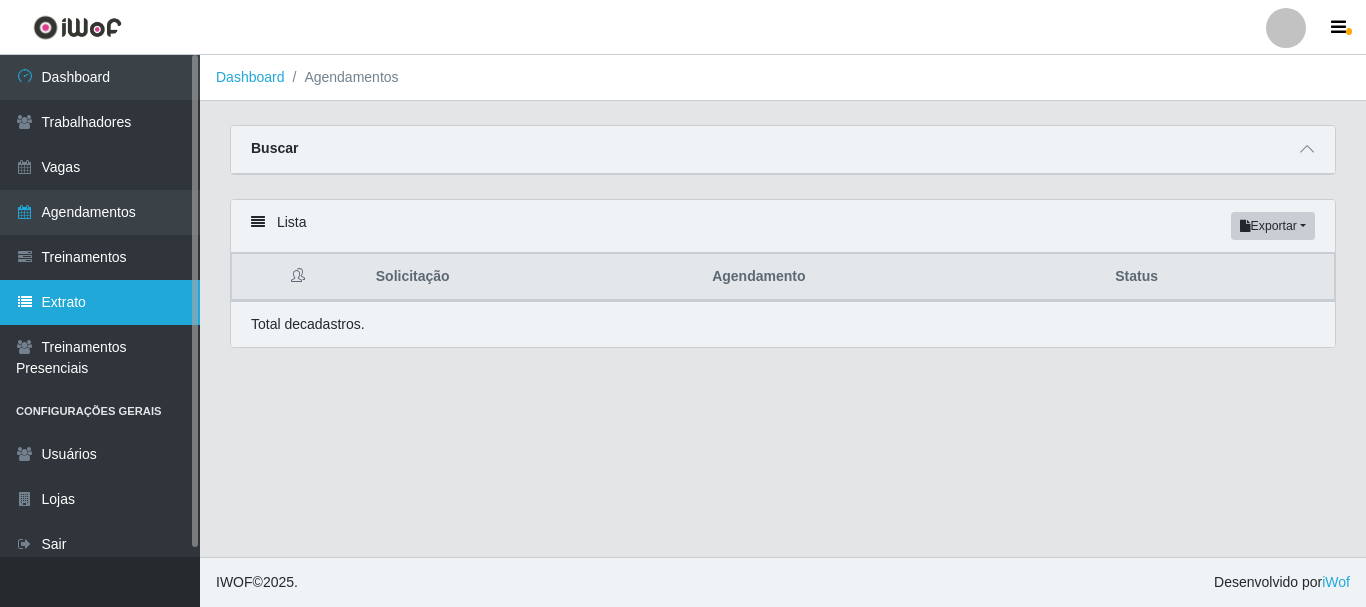 click on "Extrato" at bounding box center (100, 302) 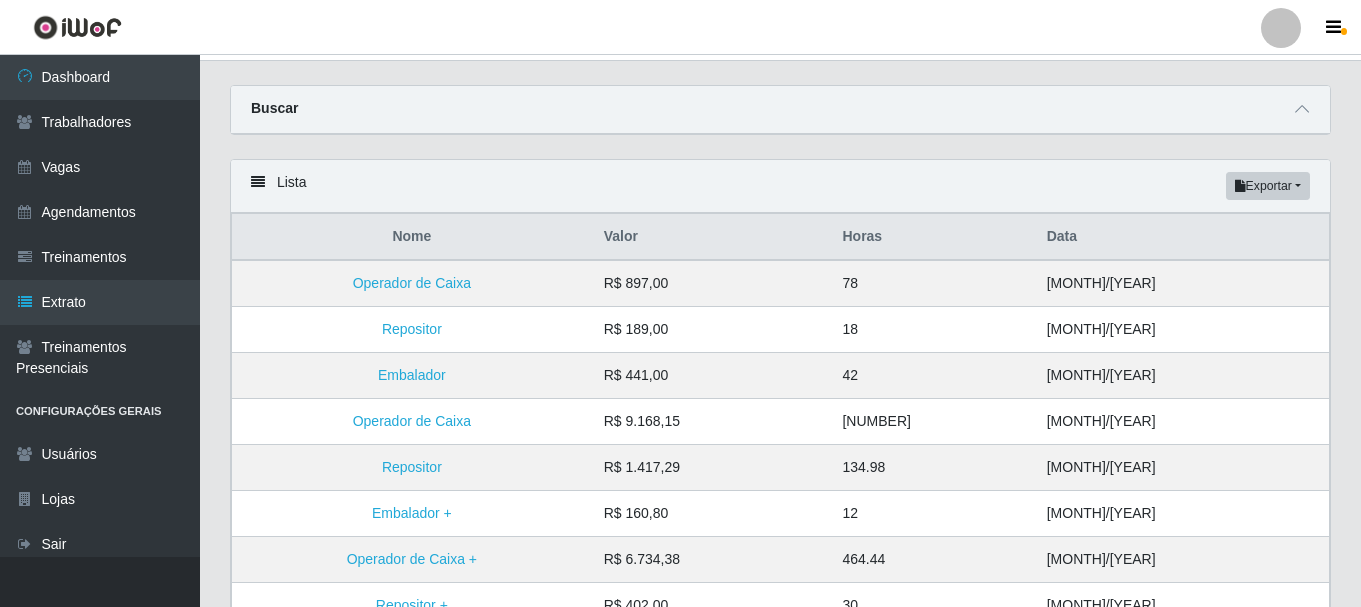 scroll, scrollTop: 0, scrollLeft: 0, axis: both 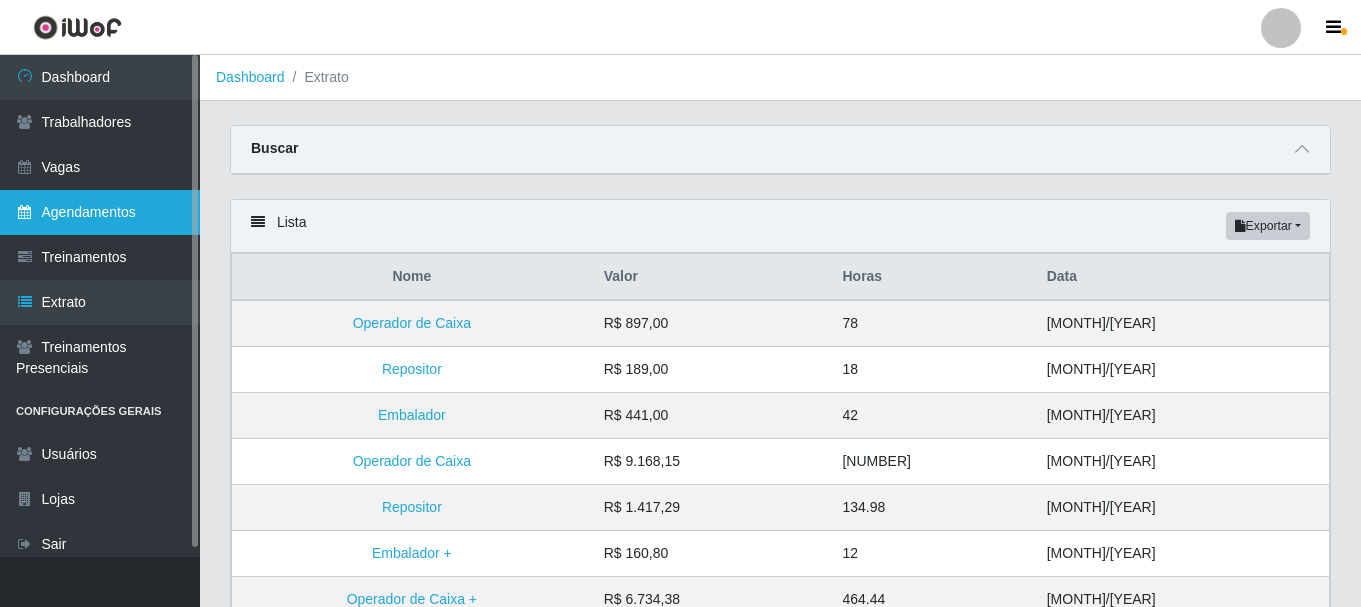 click on "Agendamentos" at bounding box center [100, 212] 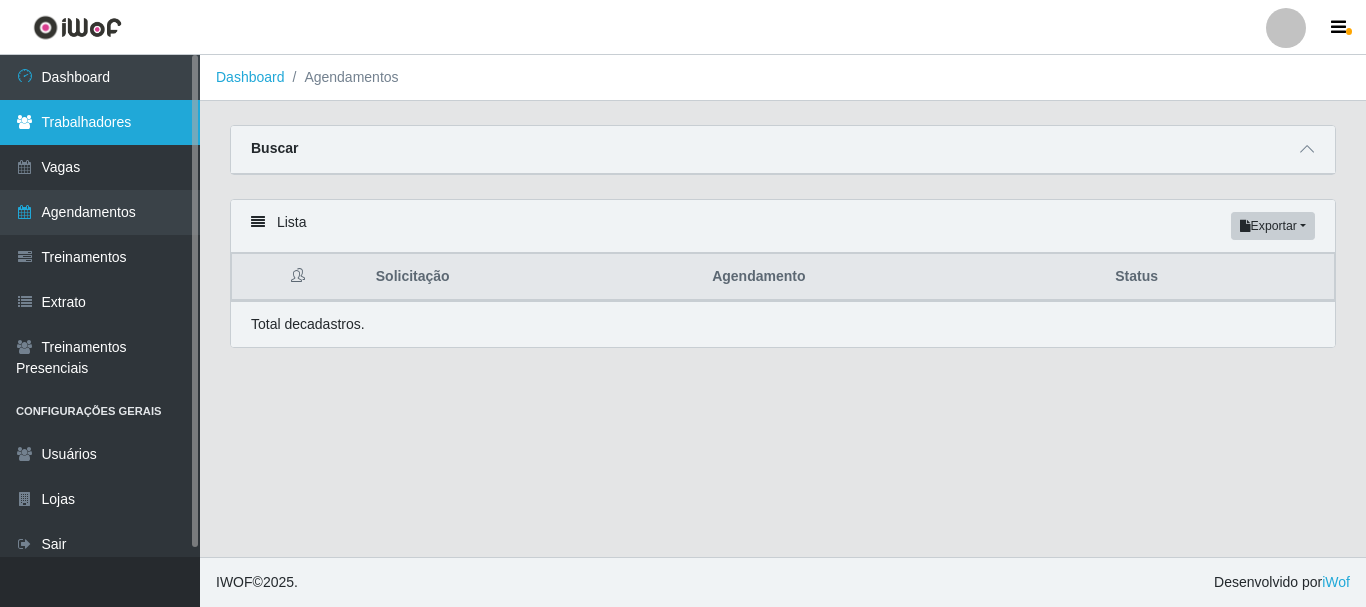 click on "Trabalhadores" at bounding box center [100, 122] 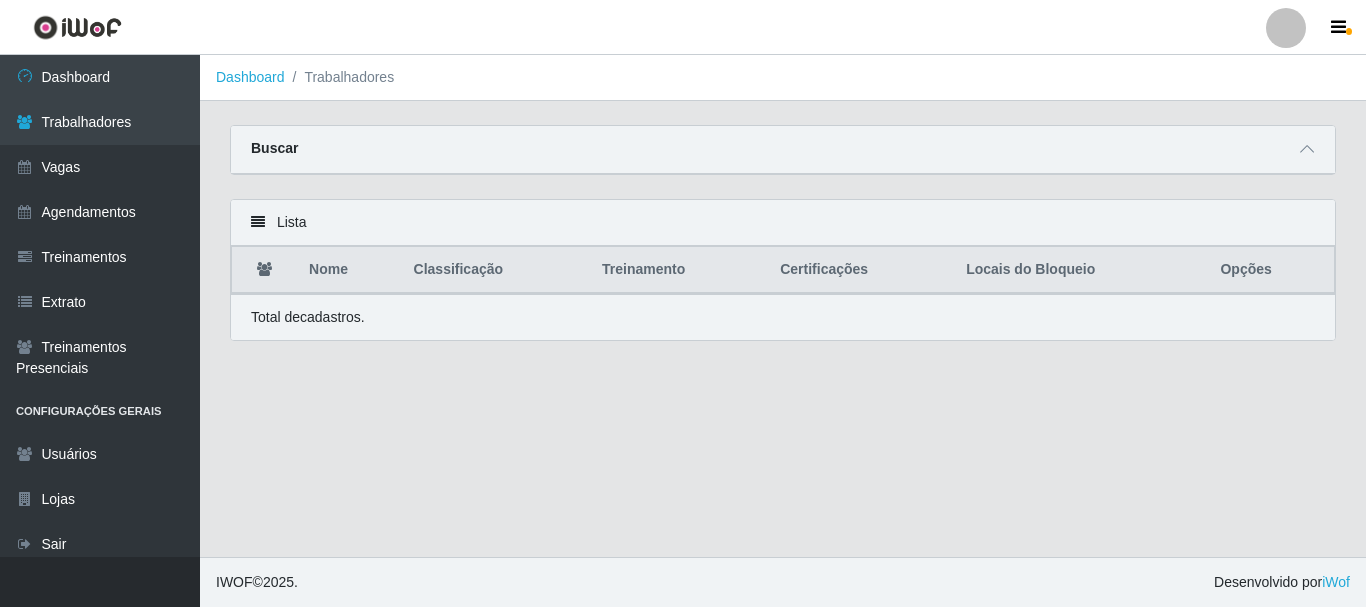 click on "Opções" at bounding box center [1271, 270] 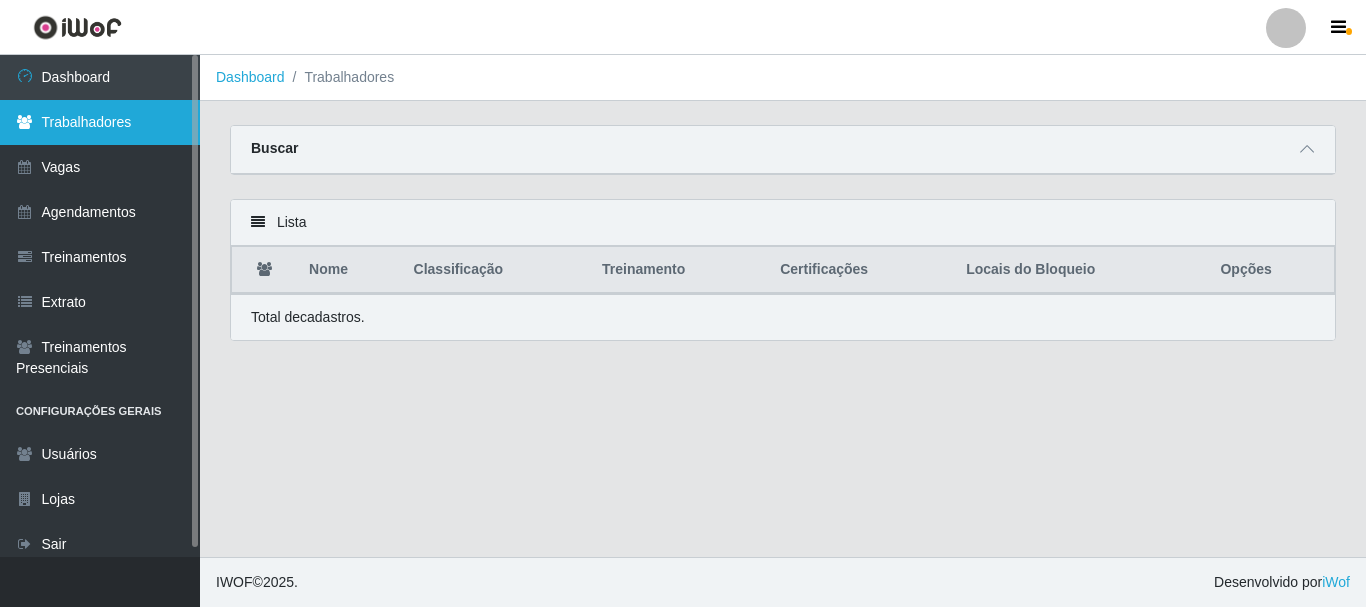 click on "Trabalhadores" at bounding box center (100, 122) 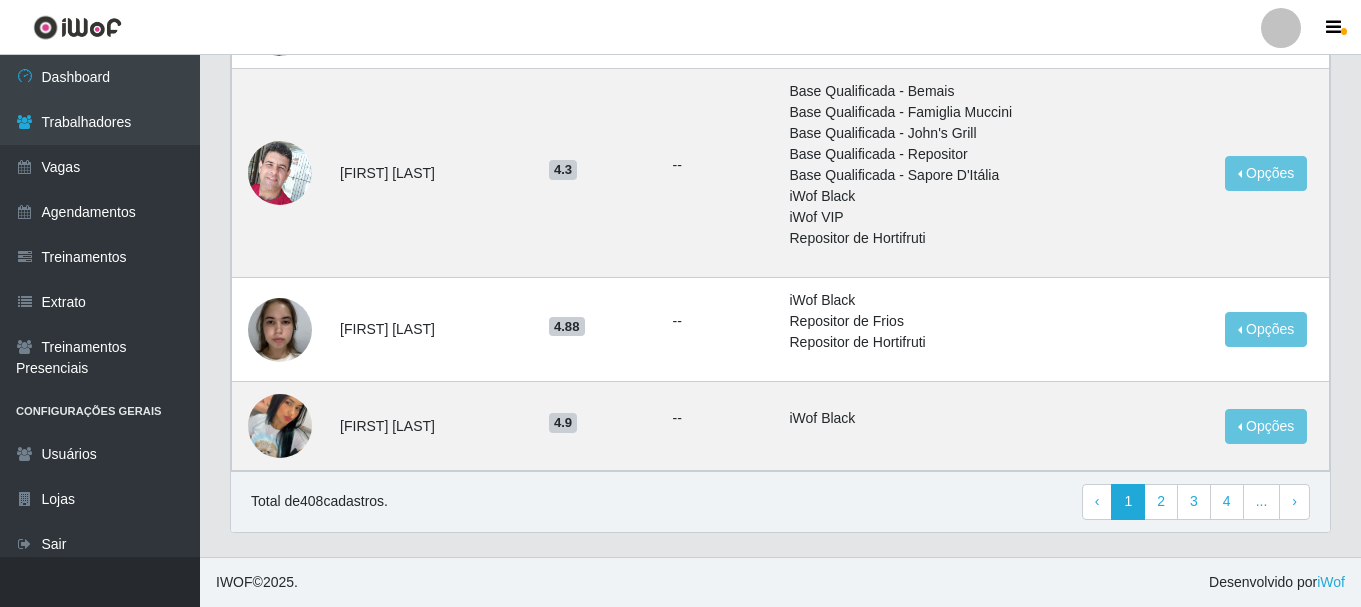 scroll, scrollTop: 1918, scrollLeft: 0, axis: vertical 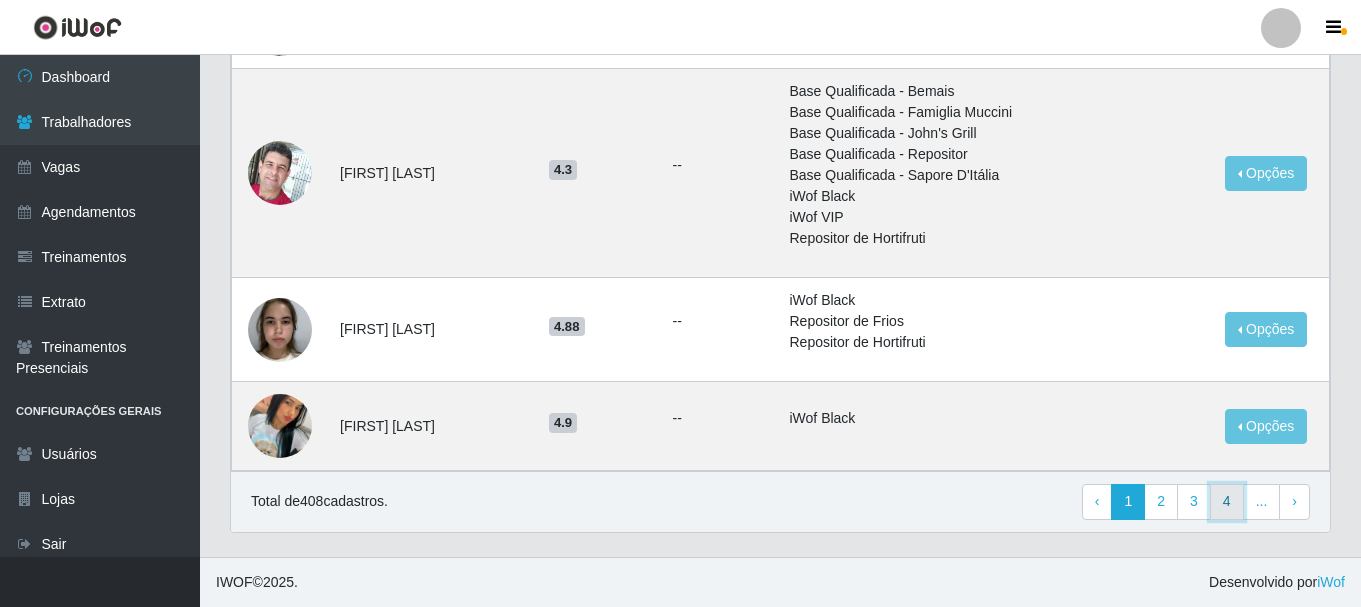 click on "4" at bounding box center [1227, 502] 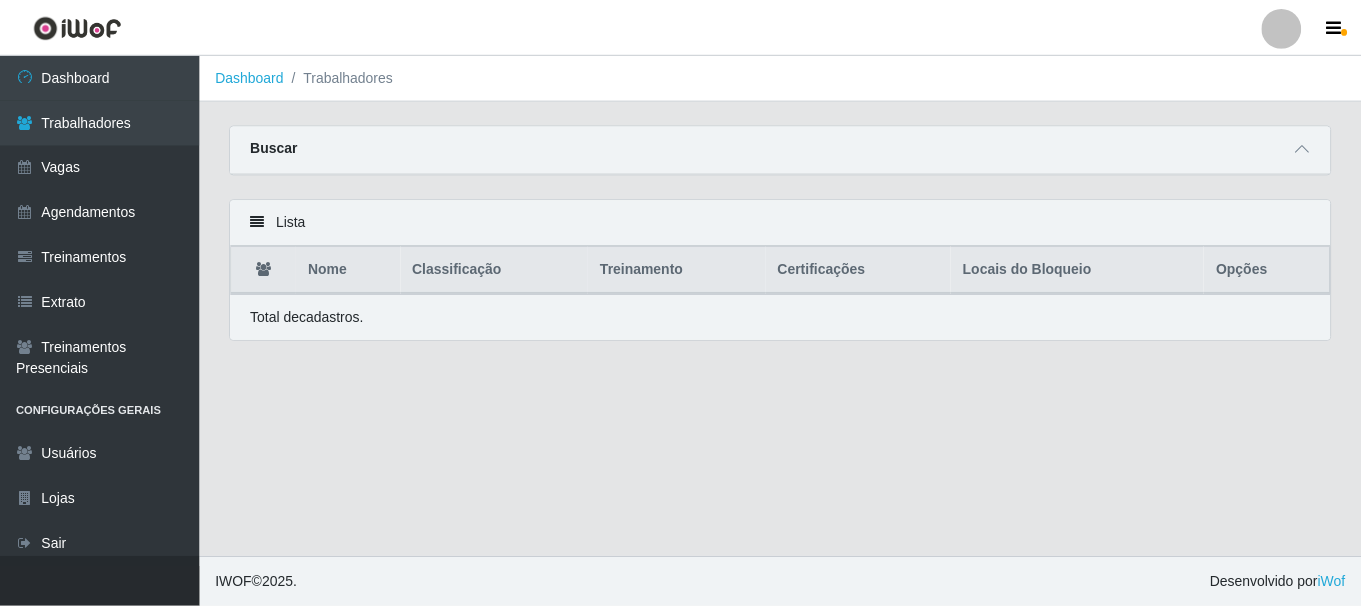scroll, scrollTop: 0, scrollLeft: 0, axis: both 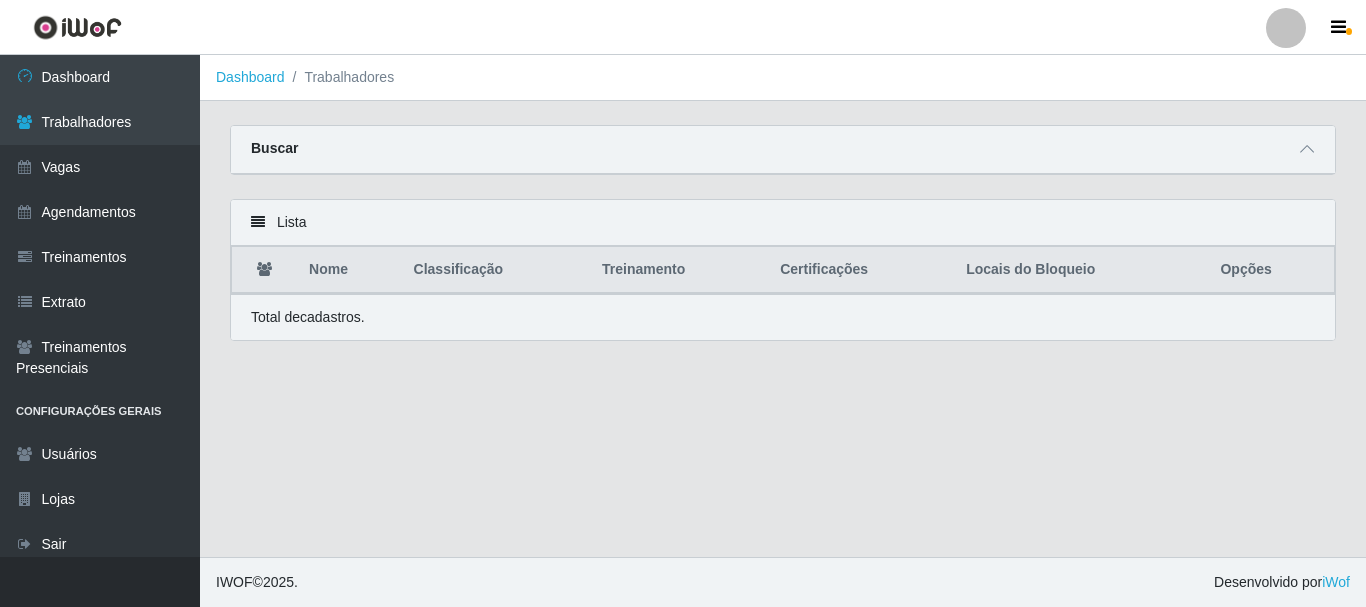 click at bounding box center [258, 222] 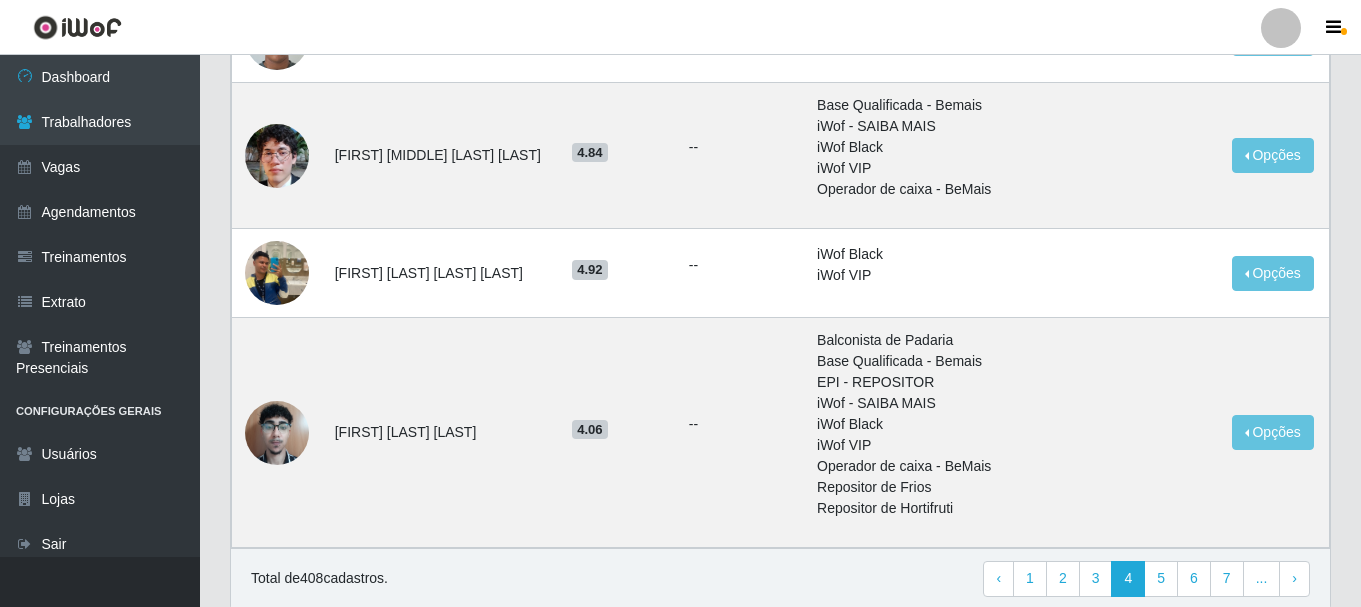 scroll, scrollTop: 2263, scrollLeft: 0, axis: vertical 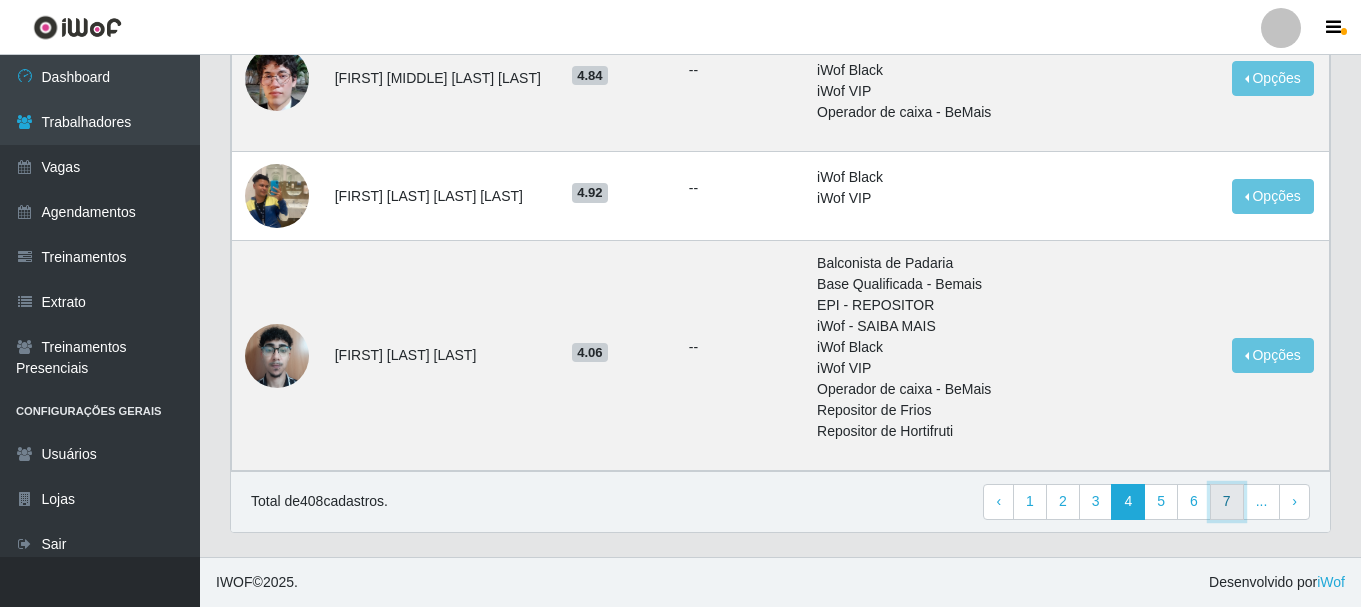 click on "7" at bounding box center [1227, 502] 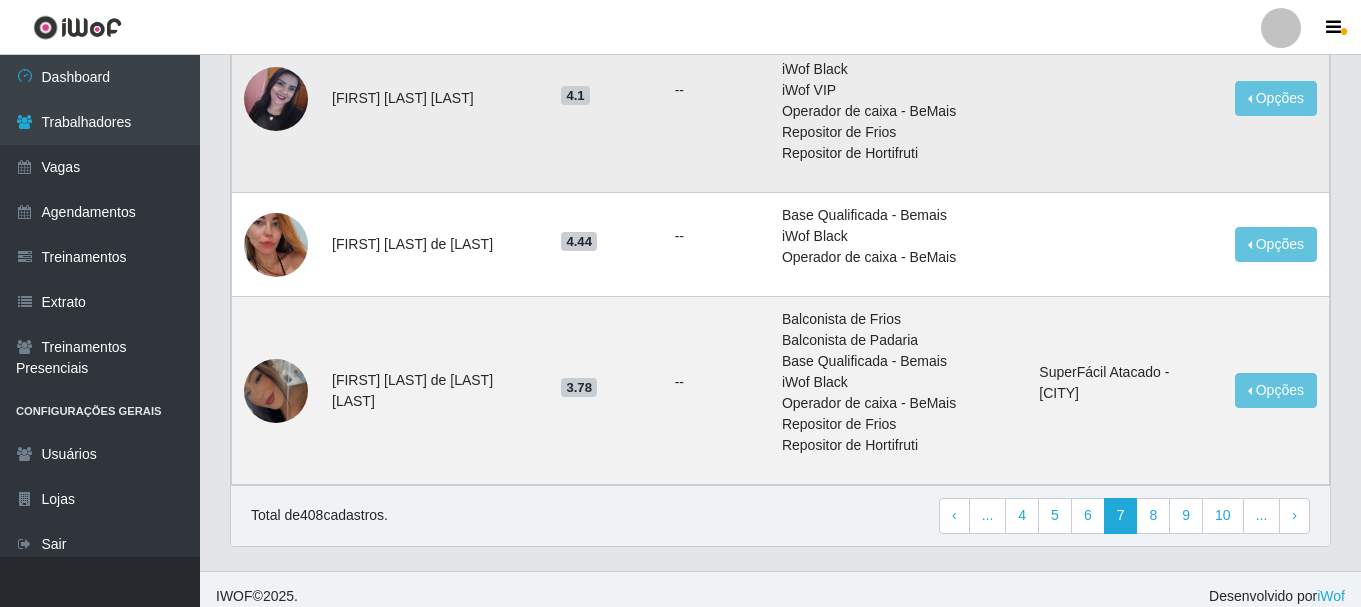 scroll, scrollTop: 2215, scrollLeft: 0, axis: vertical 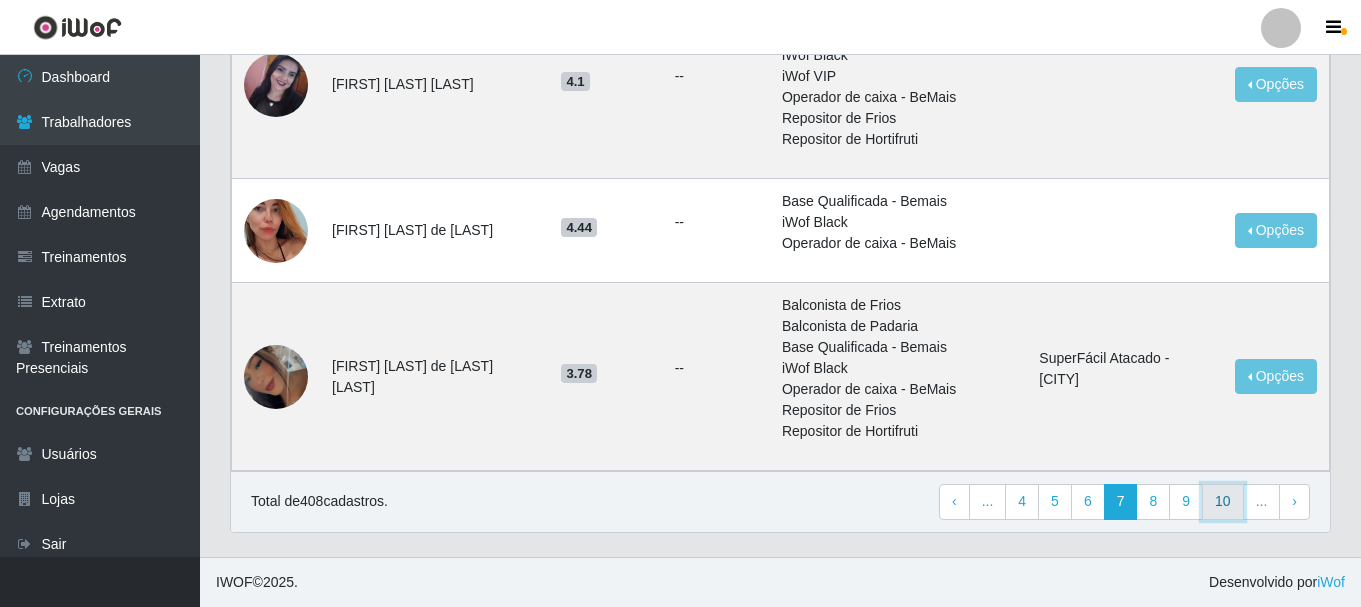 click on "10" at bounding box center (1223, 502) 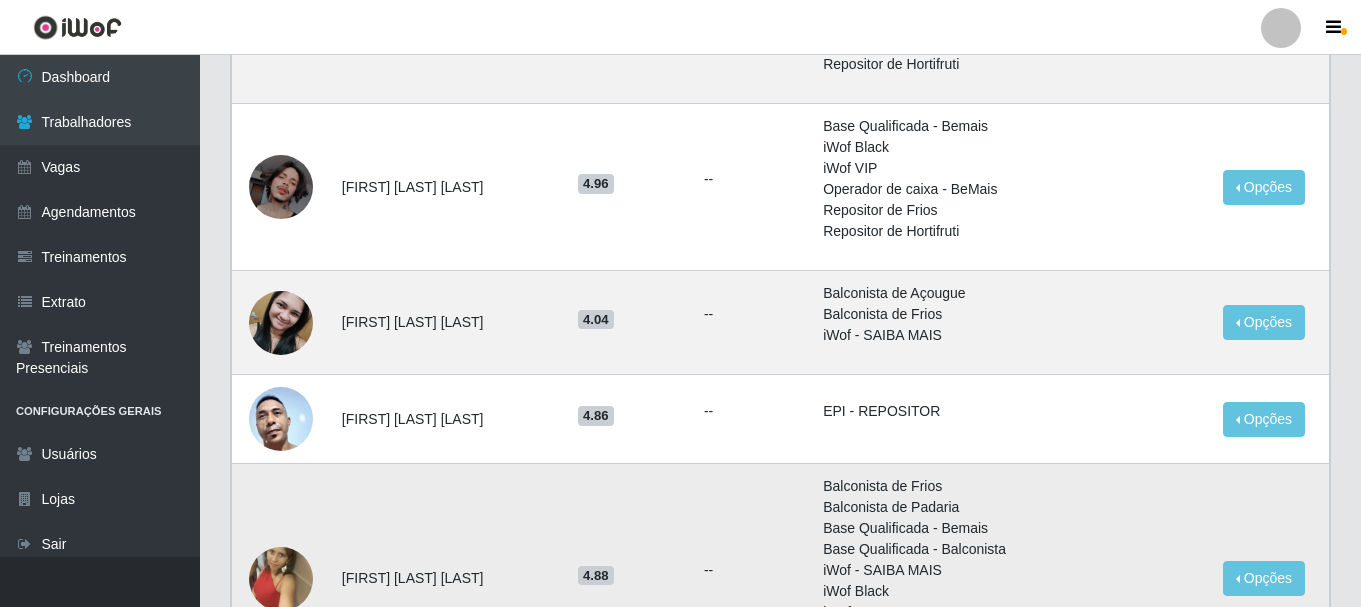 scroll, scrollTop: 1891, scrollLeft: 0, axis: vertical 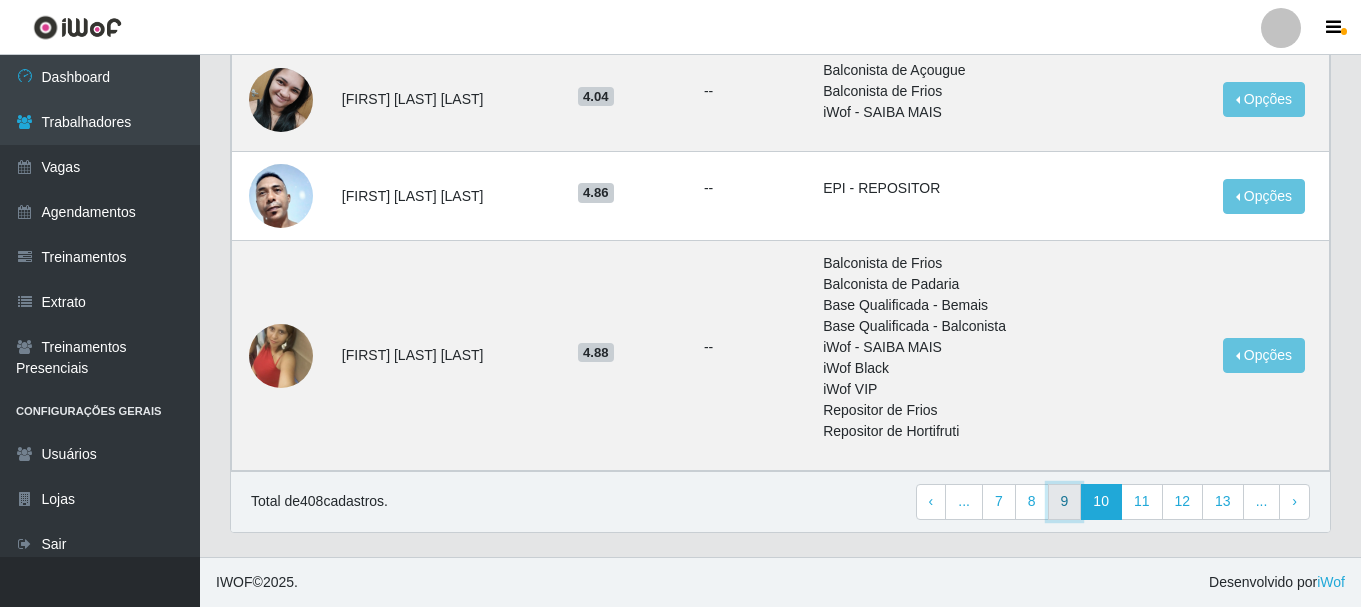 click on "9" at bounding box center [1065, 502] 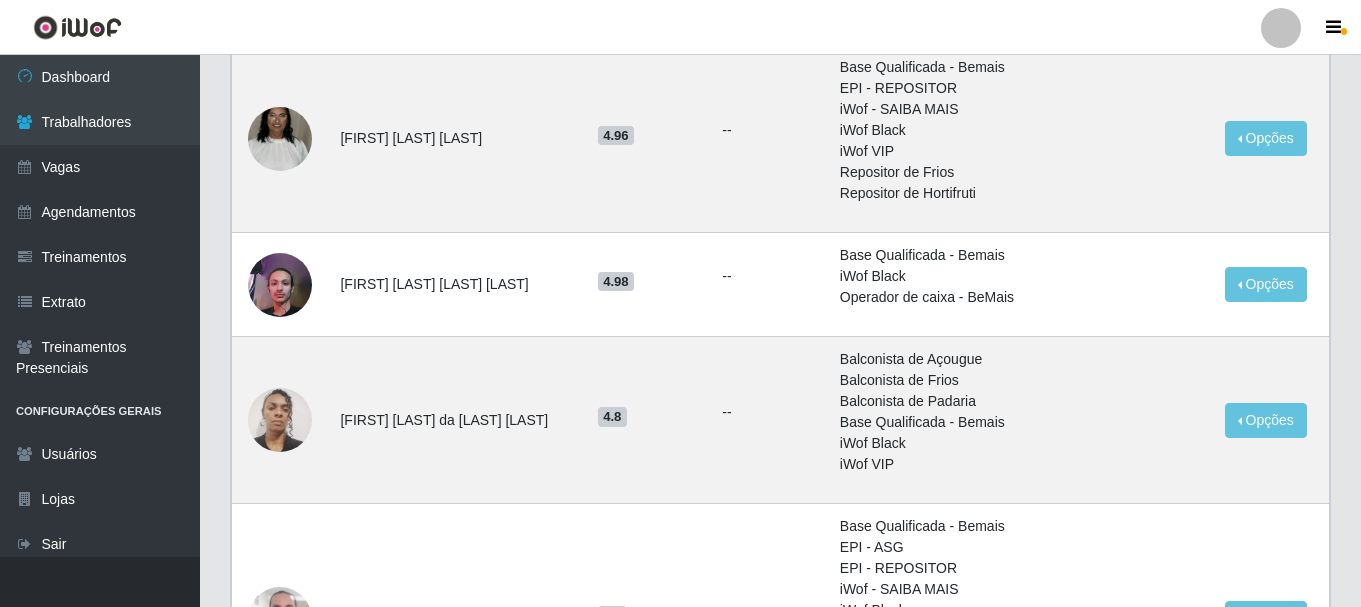 scroll, scrollTop: 800, scrollLeft: 0, axis: vertical 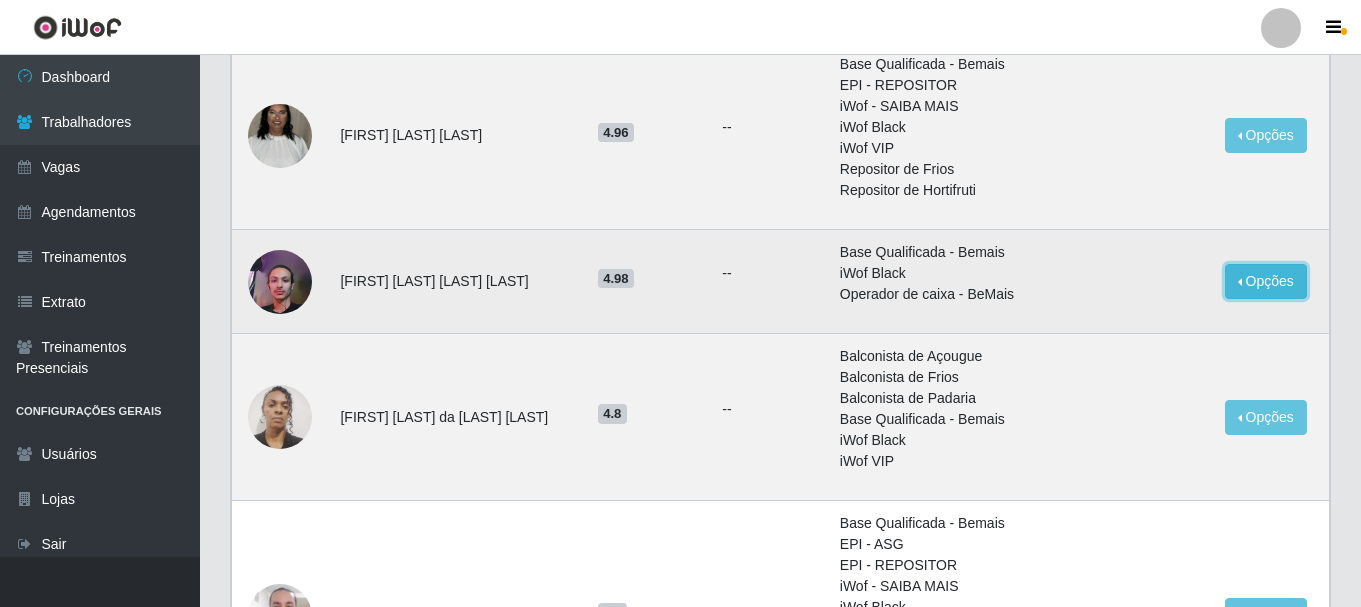 click on "Opções" at bounding box center (1266, 281) 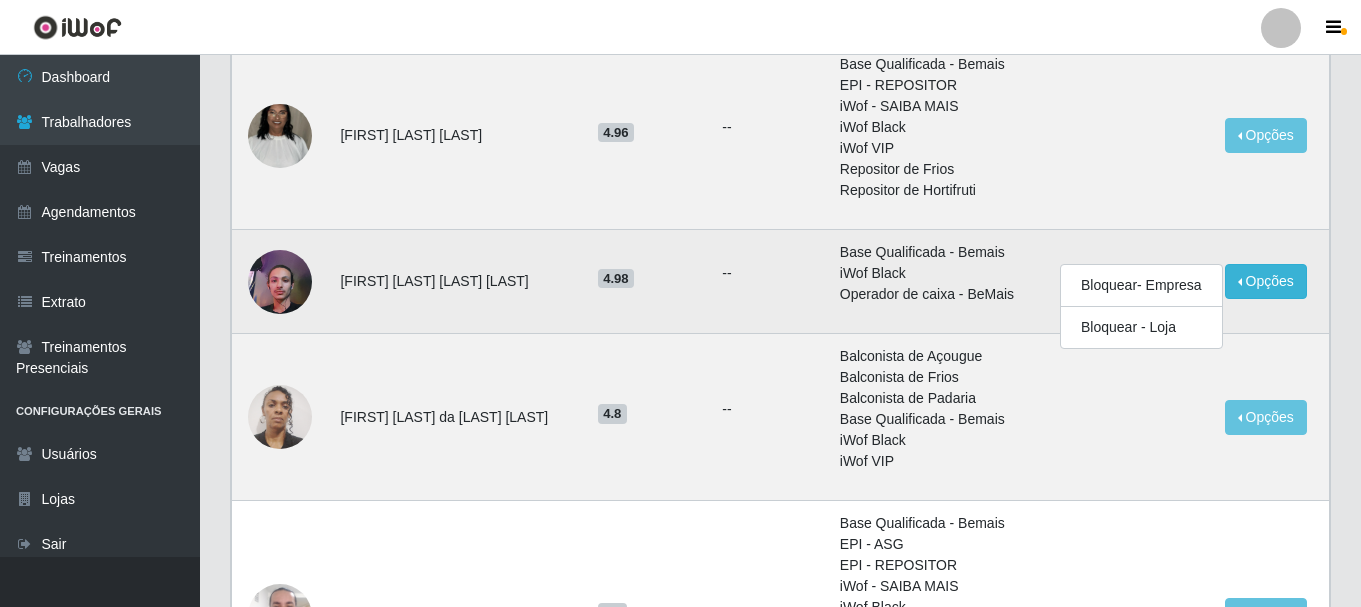 click on "Base Qualificada - Bemais iWof Operador de caixa - BeMais" at bounding box center (936, 282) 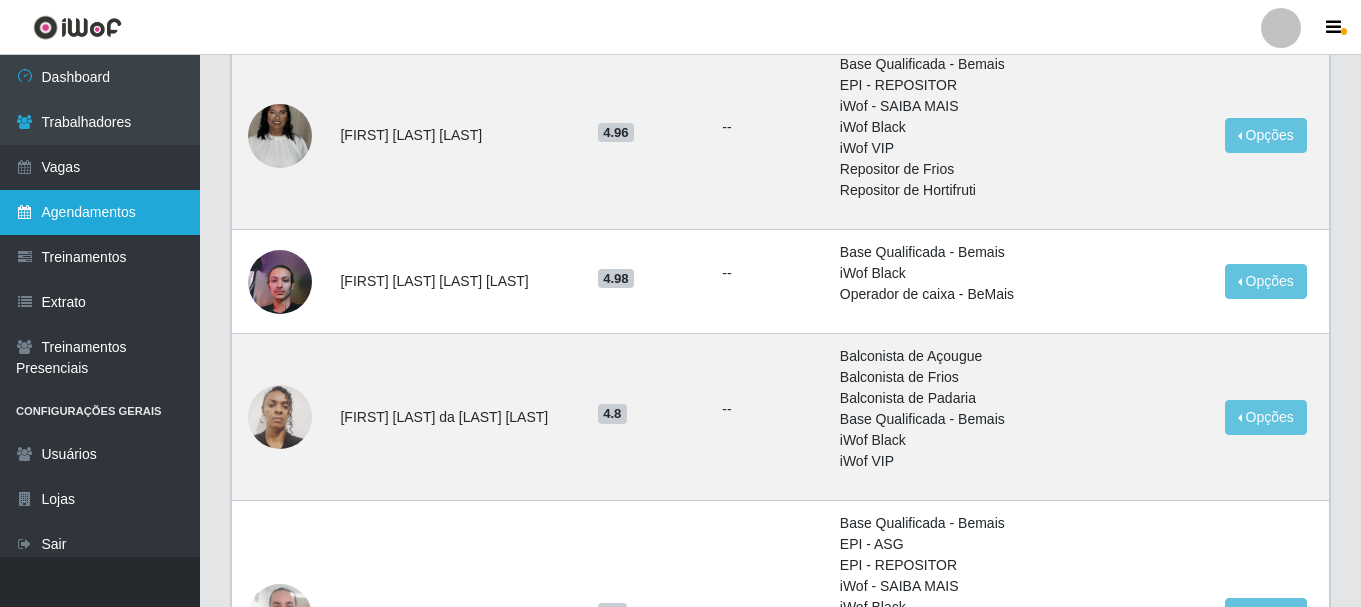 click on "Agendamentos" at bounding box center (100, 212) 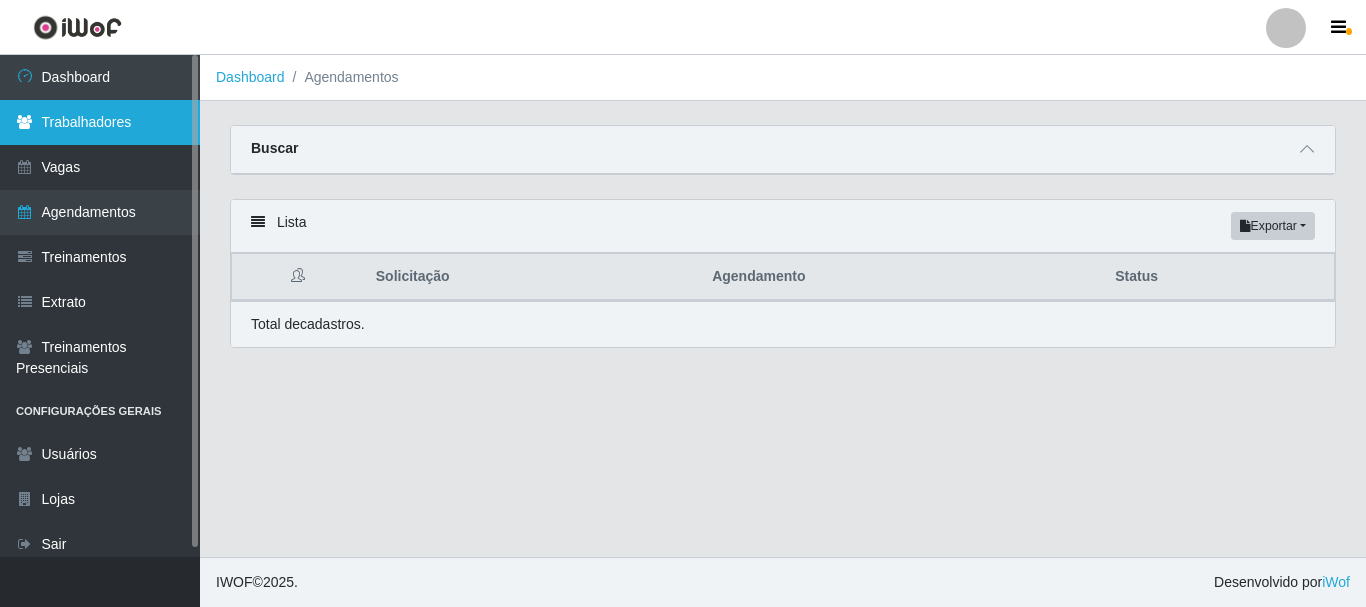 click on "Trabalhadores" at bounding box center [100, 122] 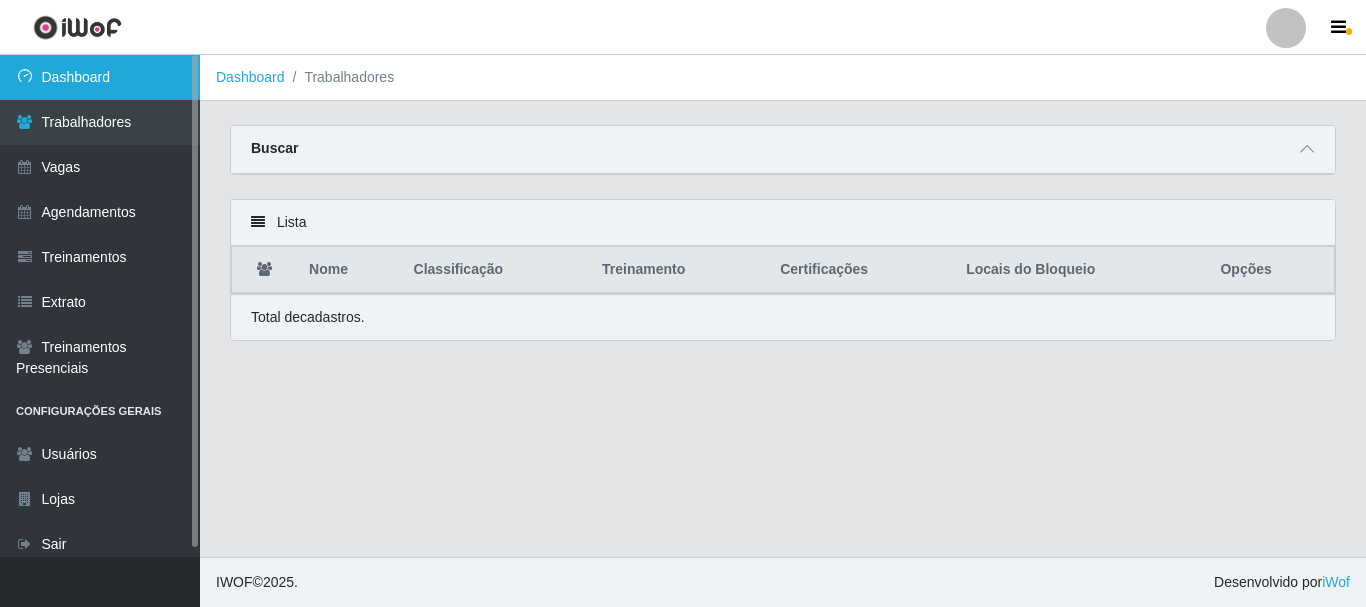 click on "Dashboard" at bounding box center (100, 77) 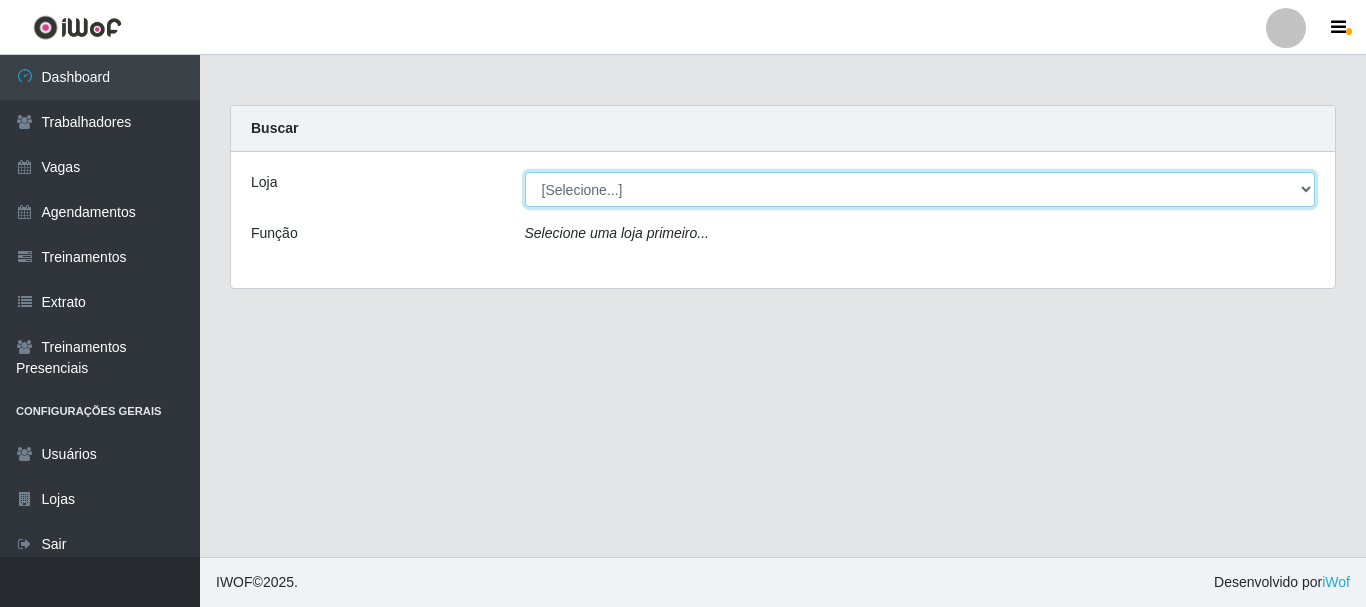 click on "[Selecione...] SuperFácil Atacado - [CITY]" at bounding box center (920, 189) 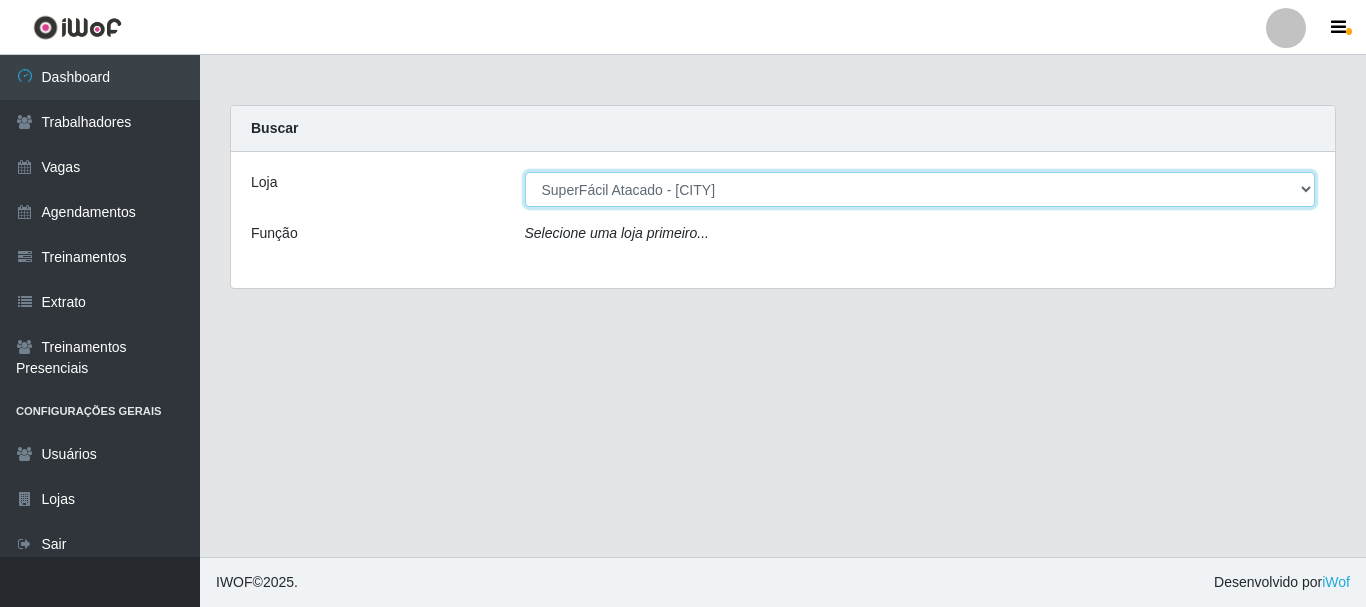 click on "[Selecione...] SuperFácil Atacado - [CITY]" at bounding box center [920, 189] 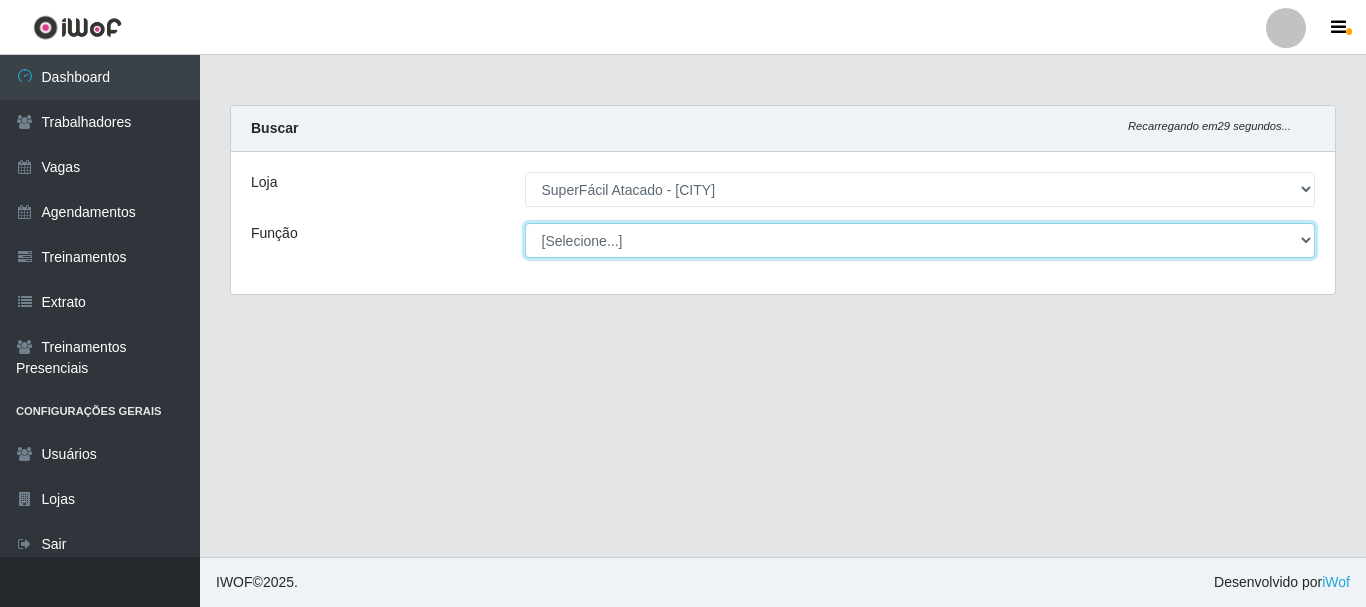 click on "[Selecione...] Embalador Embalador + Embalador ++ Operador de Caixa Operador de Caixa + Operador de Caixa ++ Repositor  Repositor + Repositor ++ Repositor de Frios Repositor de Frios + Repositor de Frios ++ Repositor de Hortifruti Repositor de Hortifruti + Repositor de Hortifruti ++" at bounding box center [920, 240] 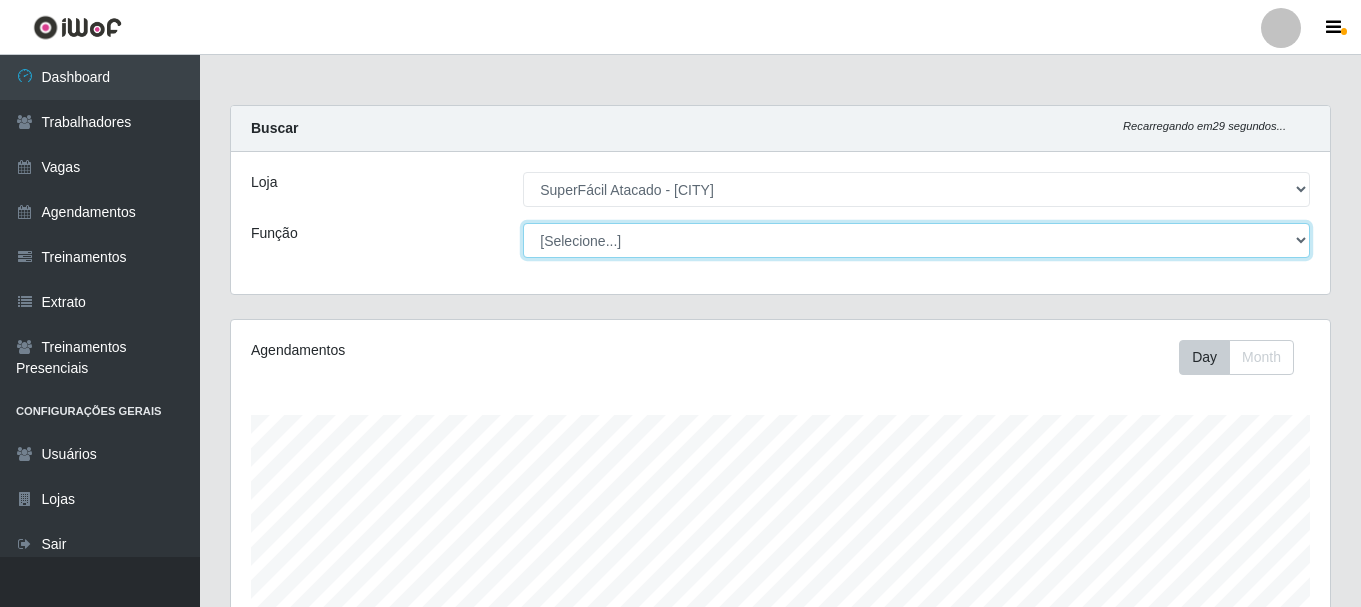 scroll, scrollTop: 999585, scrollLeft: 998901, axis: both 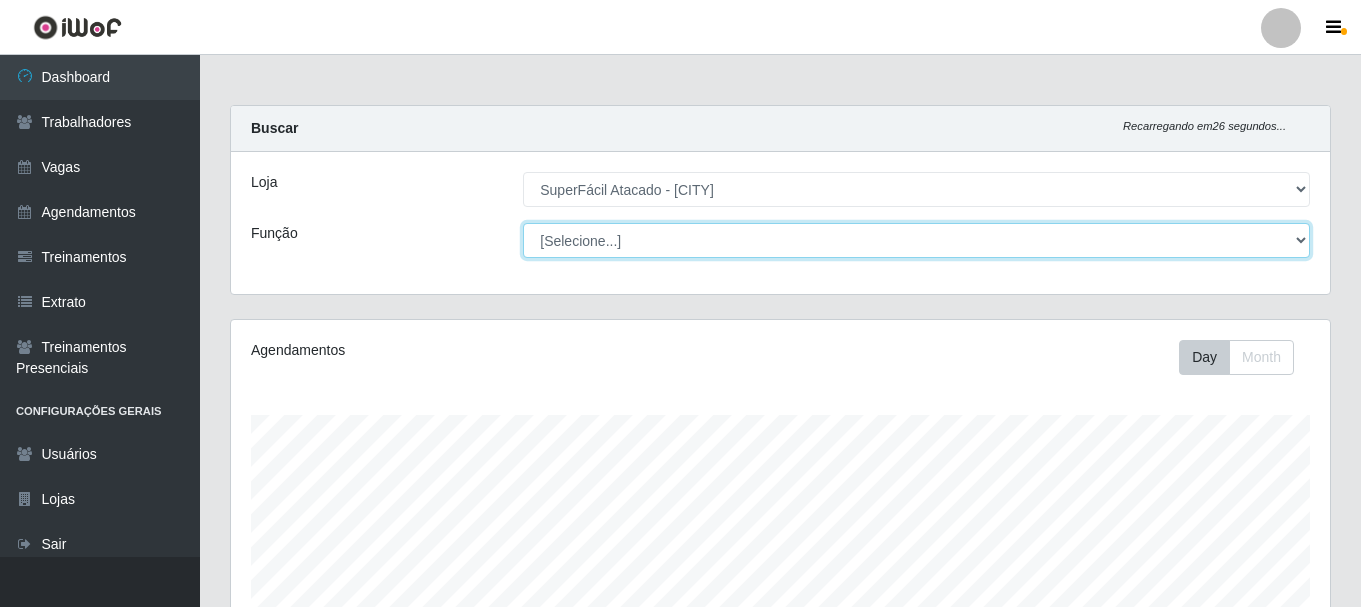 select on "24" 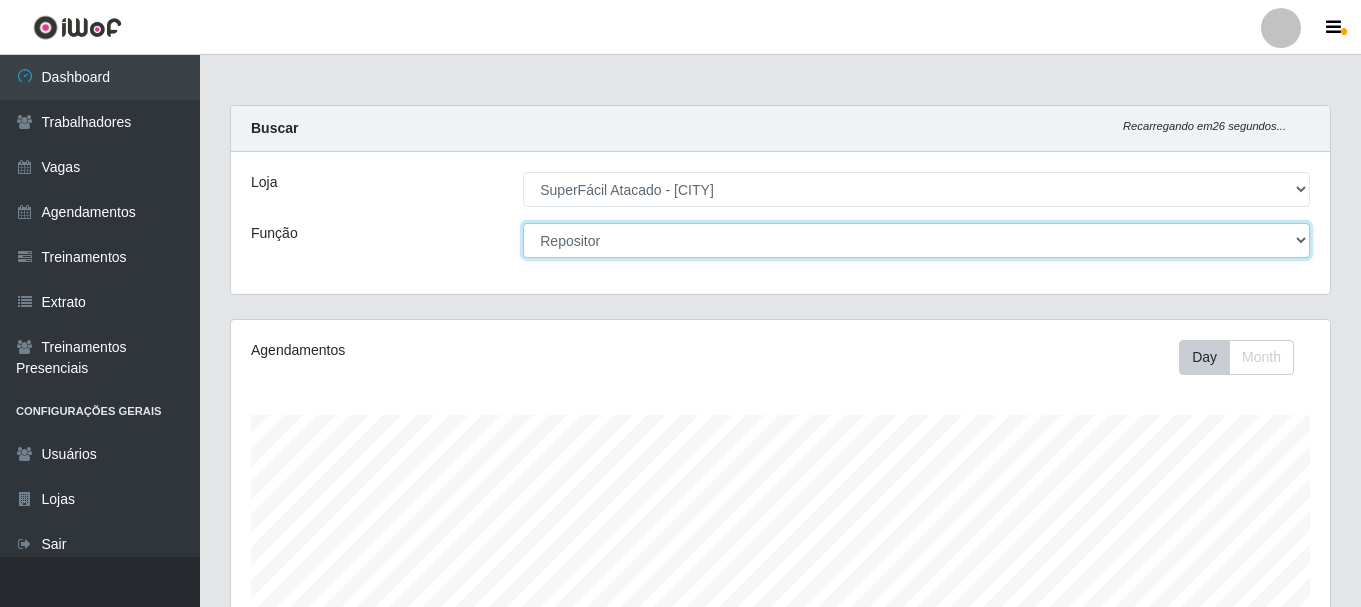 click on "[Selecione...] Embalador Embalador + Embalador ++ Operador de Caixa Operador de Caixa + Operador de Caixa ++ Repositor  Repositor + Repositor ++ Repositor de Frios Repositor de Frios + Repositor de Frios ++ Repositor de Hortifruti Repositor de Hortifruti + Repositor de Hortifruti ++" at bounding box center [916, 240] 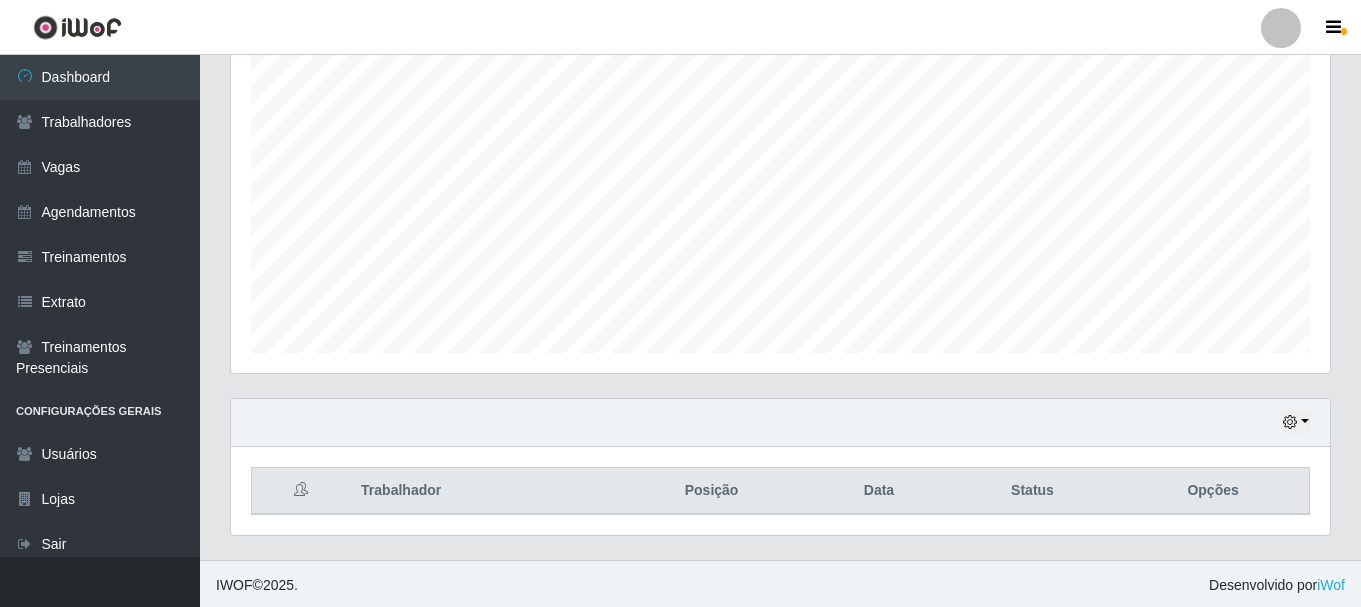 scroll, scrollTop: 365, scrollLeft: 0, axis: vertical 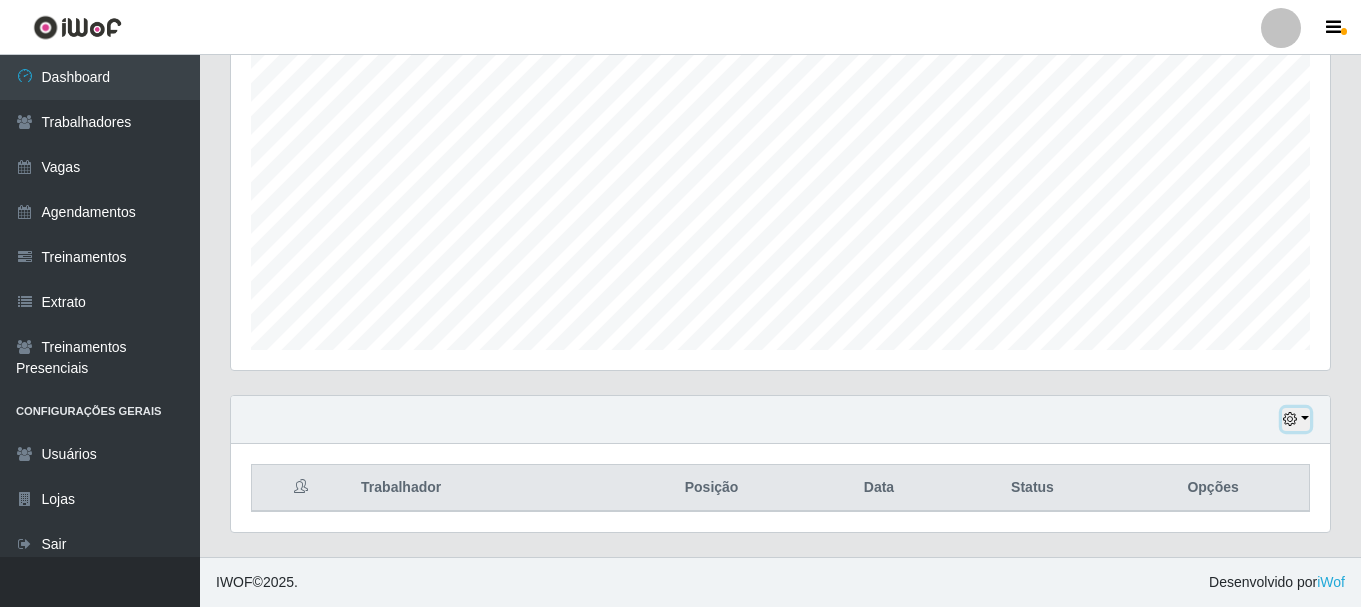 click at bounding box center (1296, 419) 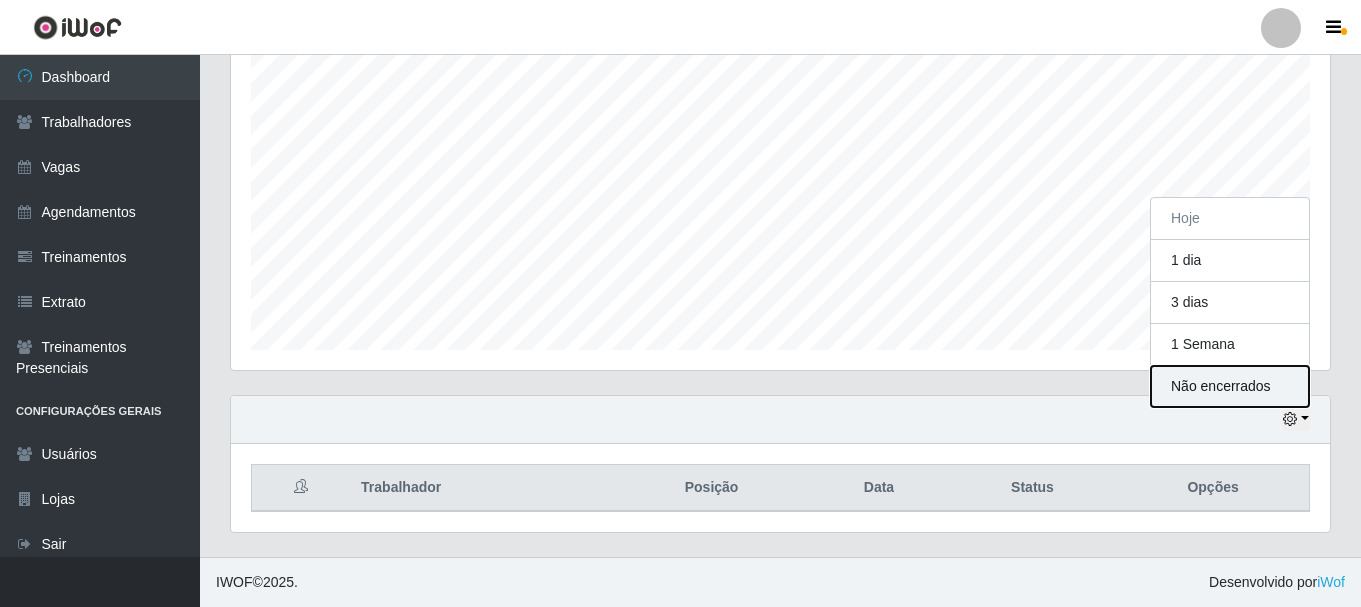 click on "Não encerrados" at bounding box center [1230, 386] 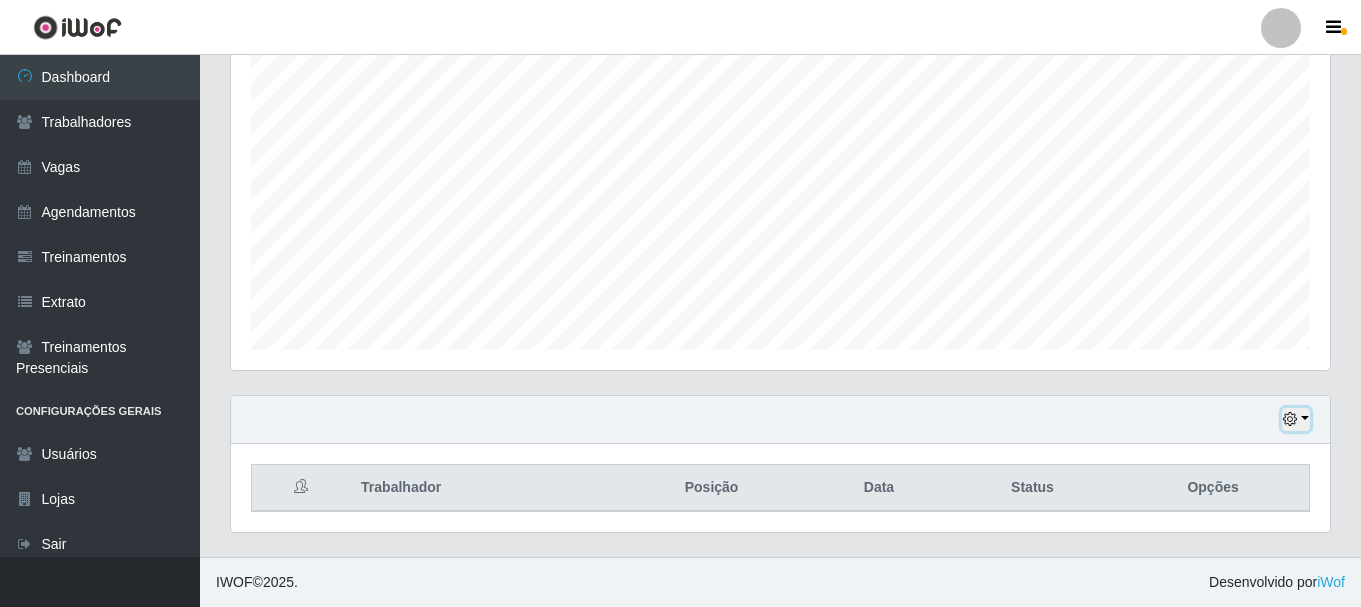click at bounding box center (1296, 419) 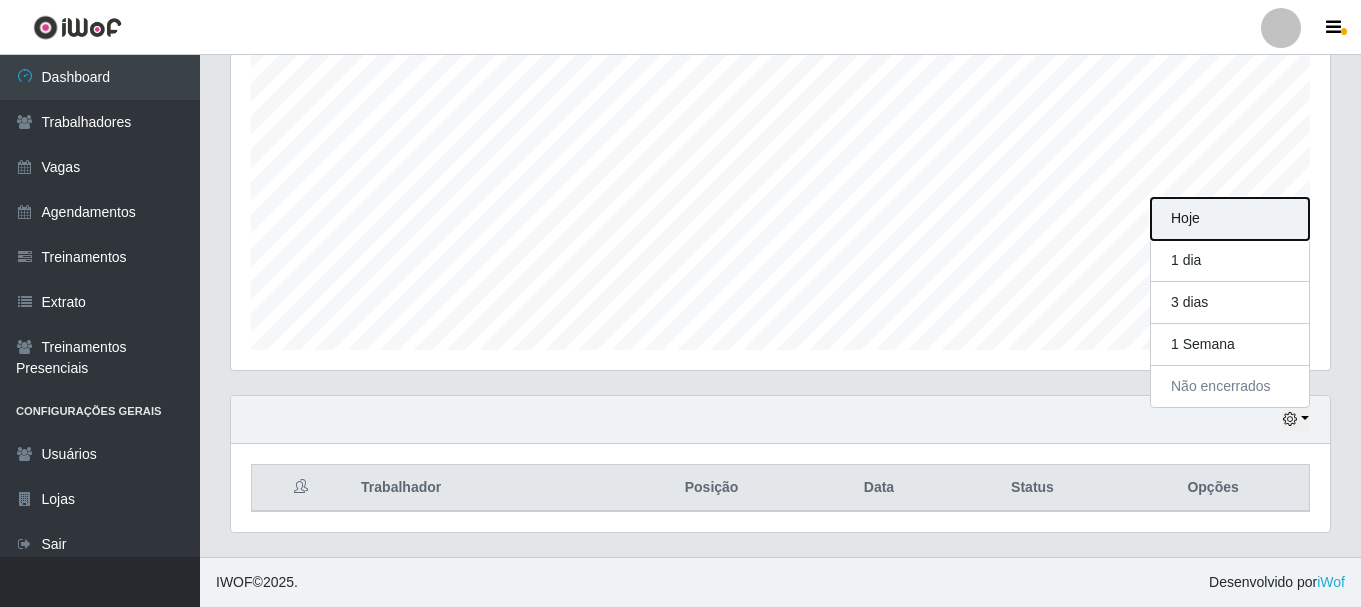 click on "Hoje" at bounding box center [1230, 219] 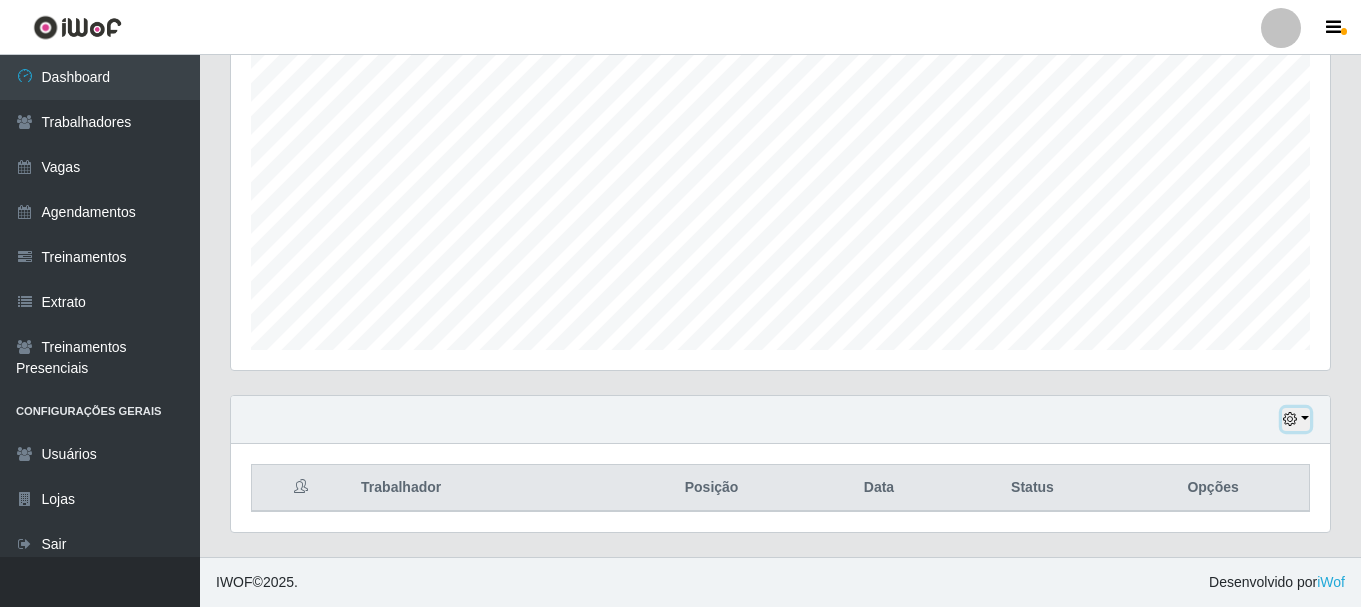 click at bounding box center [1296, 419] 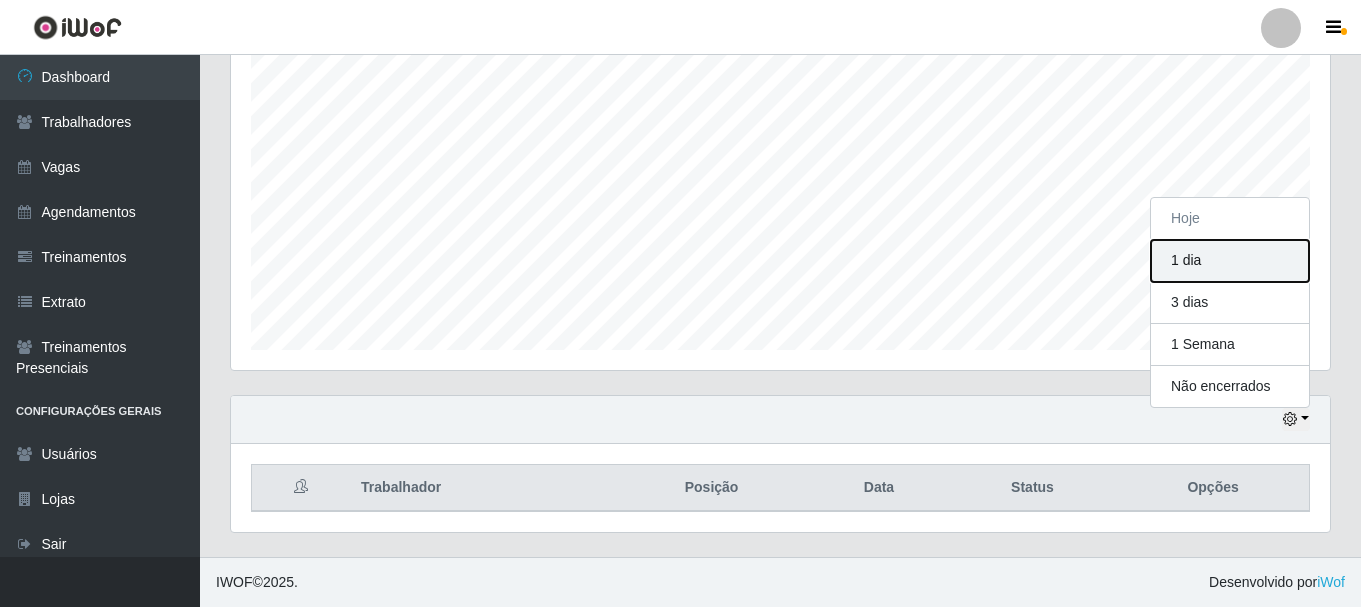 click on "1 dia" at bounding box center (1230, 261) 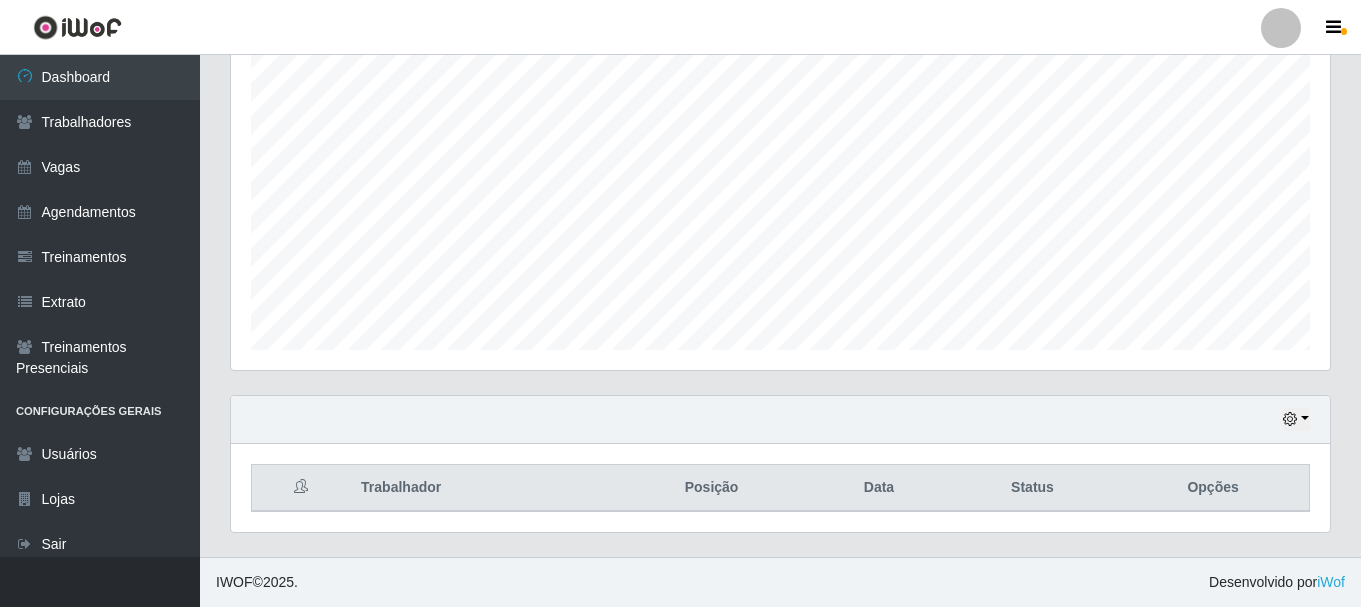 click on "Hoje 1 dia 3 dias 1 Semana Não encerrados" at bounding box center (780, 420) 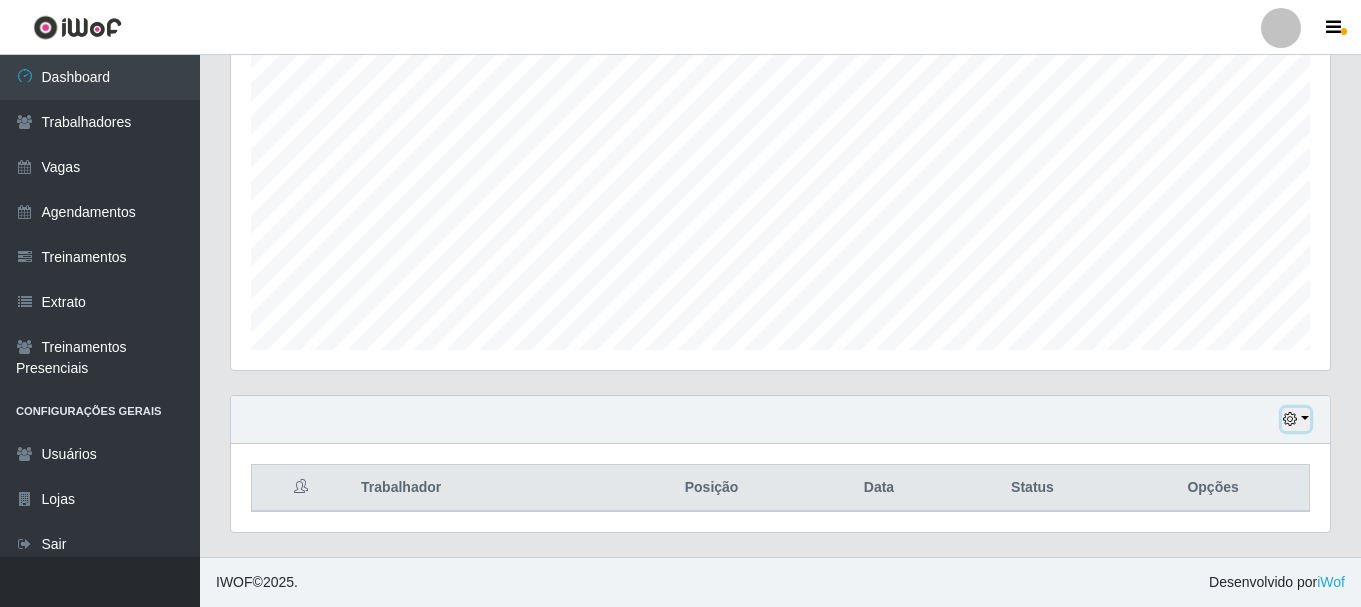 click at bounding box center [1296, 419] 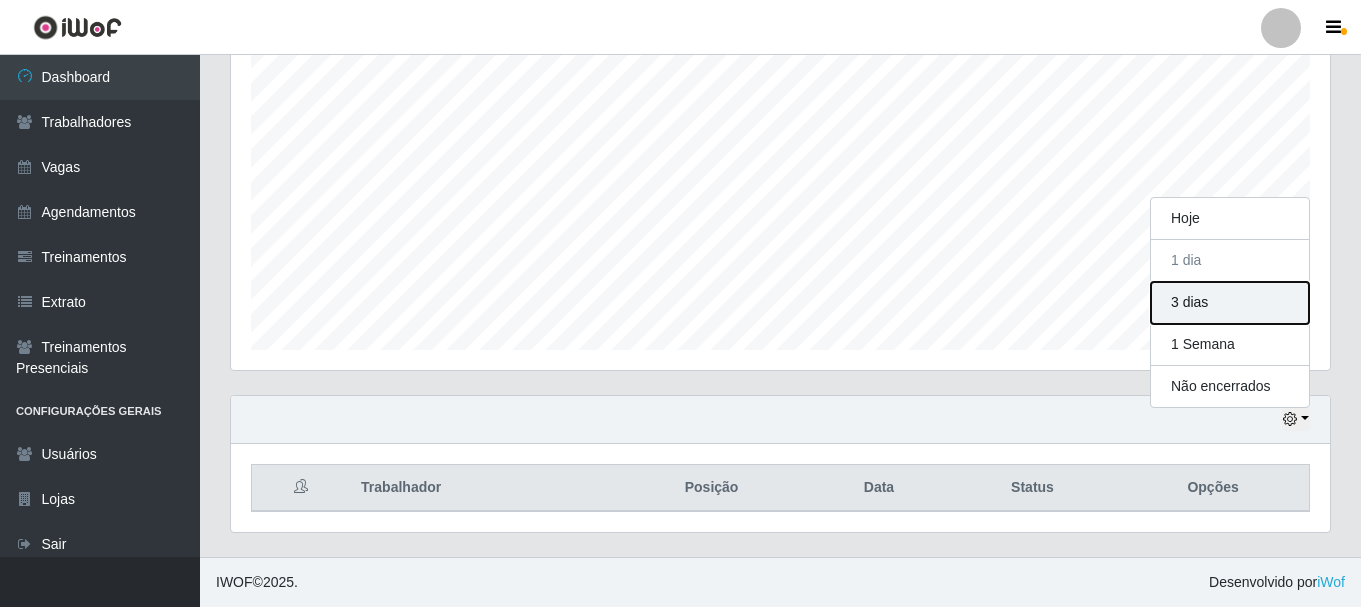 click on "3 dias" at bounding box center (1230, 303) 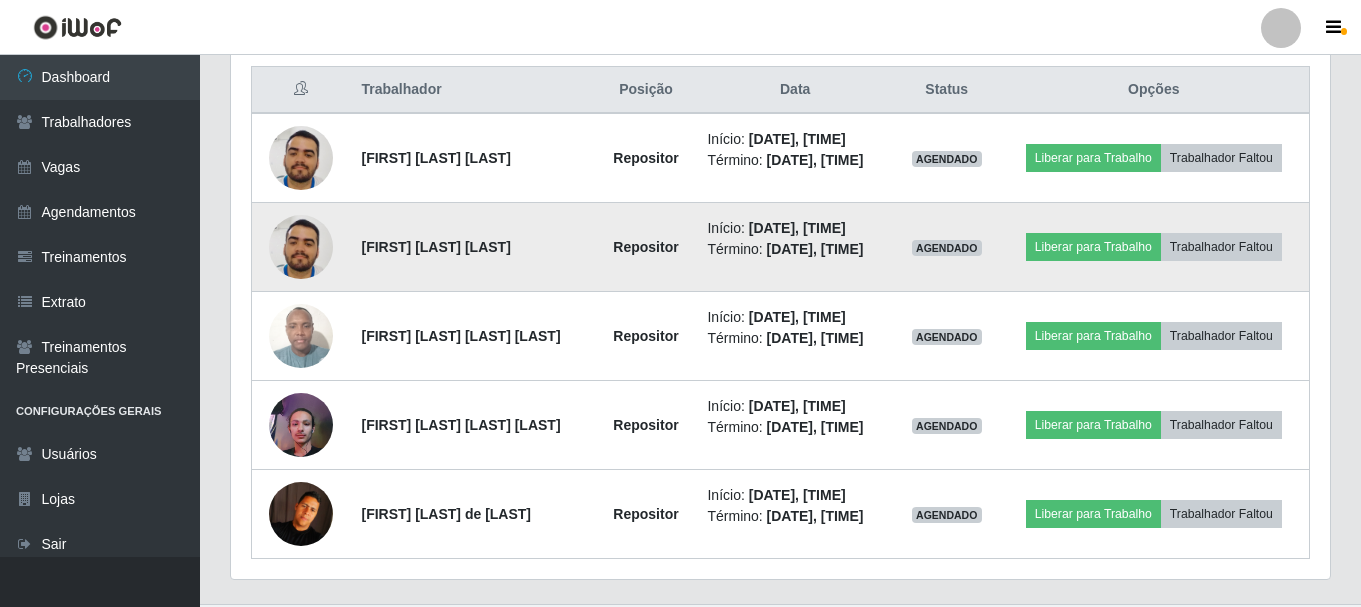 scroll, scrollTop: 765, scrollLeft: 0, axis: vertical 